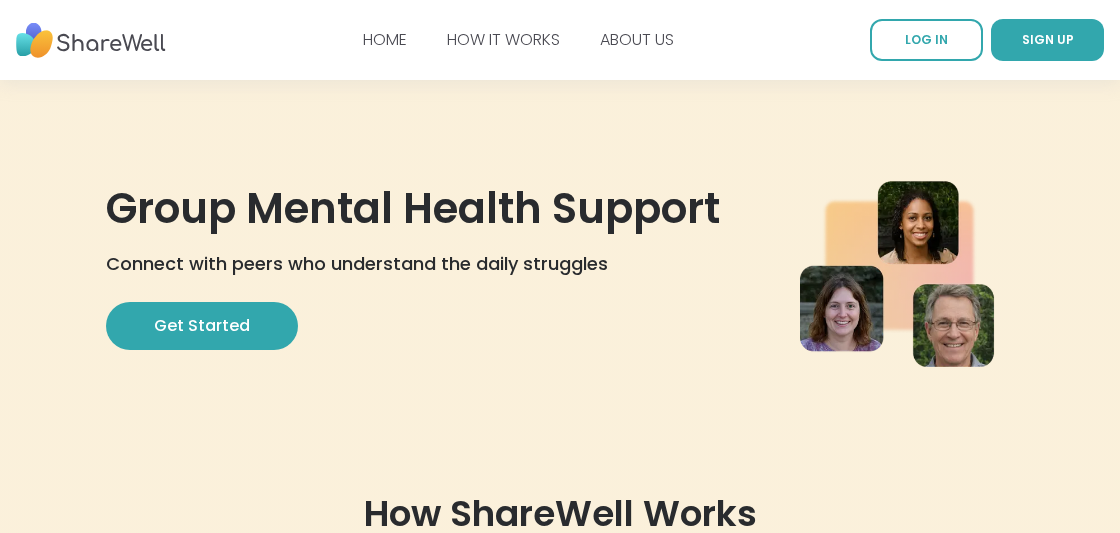 scroll, scrollTop: 0, scrollLeft: 0, axis: both 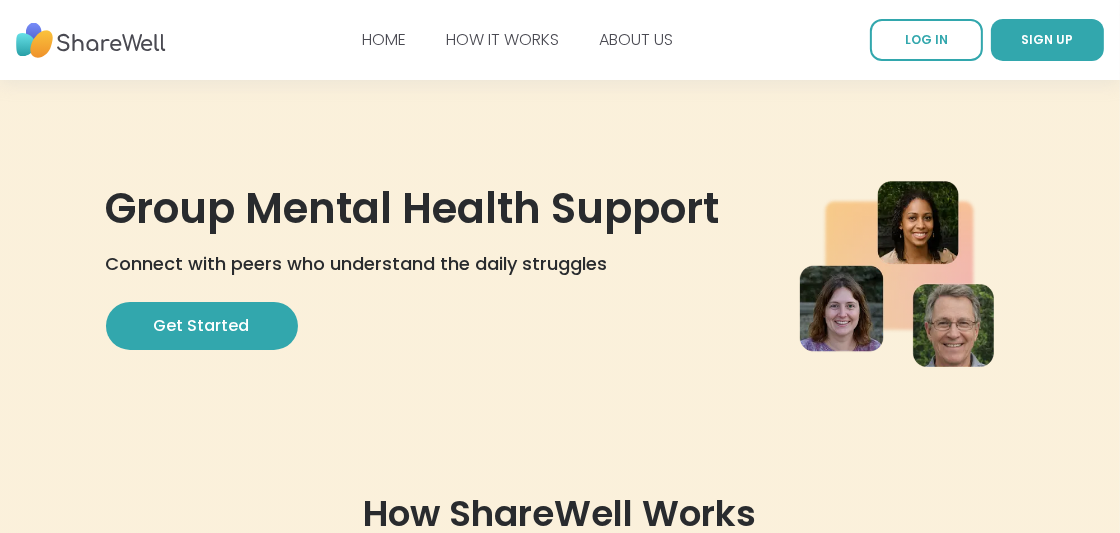 click on "HOW IT WORKS ABOUT US SIGN UP LOG IN HOME HOW IT WORKS ABOUT US LOG IN SIGN UP Group Mental Health Support Connect with peers who understand the daily struggles Get Started How ShareWell Works It’s simple. Most members connect with peers in minutes. 1. Sign up for free 2. Choose a support group 3. Connect with peers ShareWell Improves Your Mental Health Our community understands what life is like battling mental health challenges and are here to support you through it.  At our core, we believe in human connection and the growth and healing that happens when people come together with the intention to support each other. Join a network of people who are overcoming life's challenges together, because you don't have to do it alone. Try it now Free, peer-led support groups : Join hundreds of groups – no ads, no credit card required Real connection, real people : Find human connection in an exceedingly digital world Support, anytime : Access 24/7 chats and live sessions when you need them Popular Self-care" at bounding box center (560, 2944) 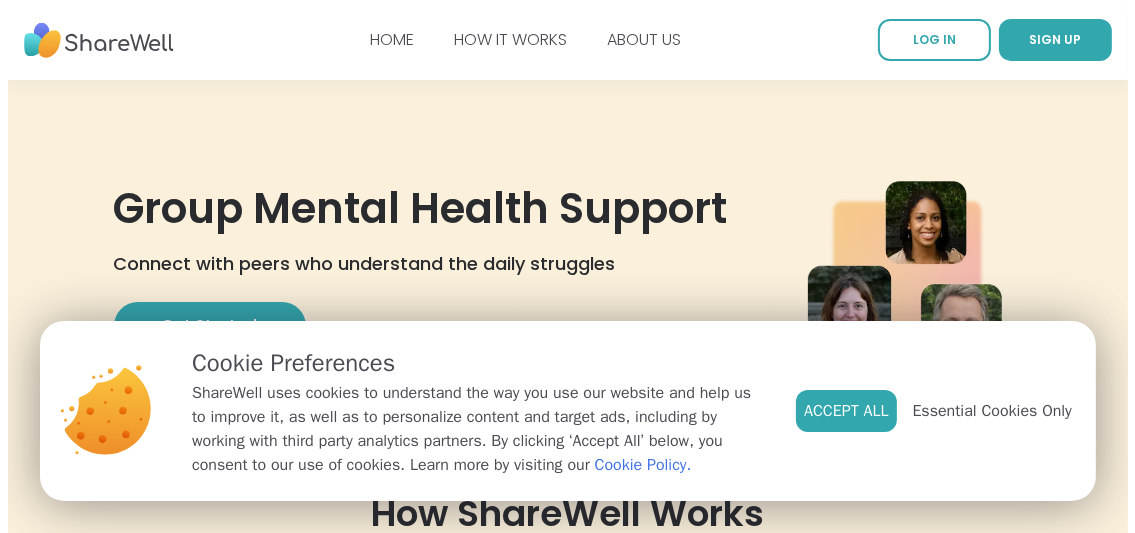 scroll, scrollTop: 0, scrollLeft: 0, axis: both 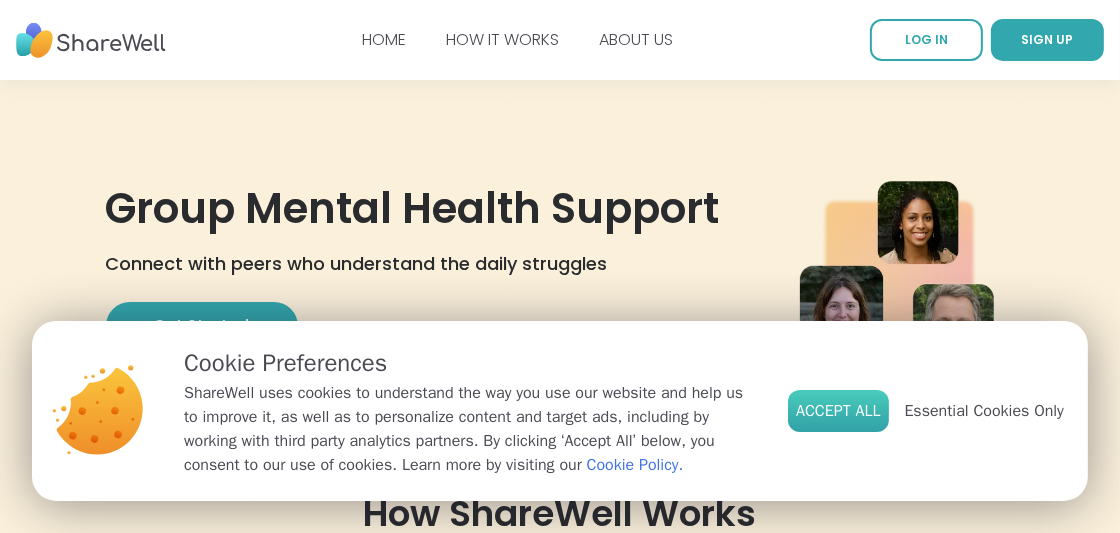 click on "Accept All" at bounding box center (838, 411) 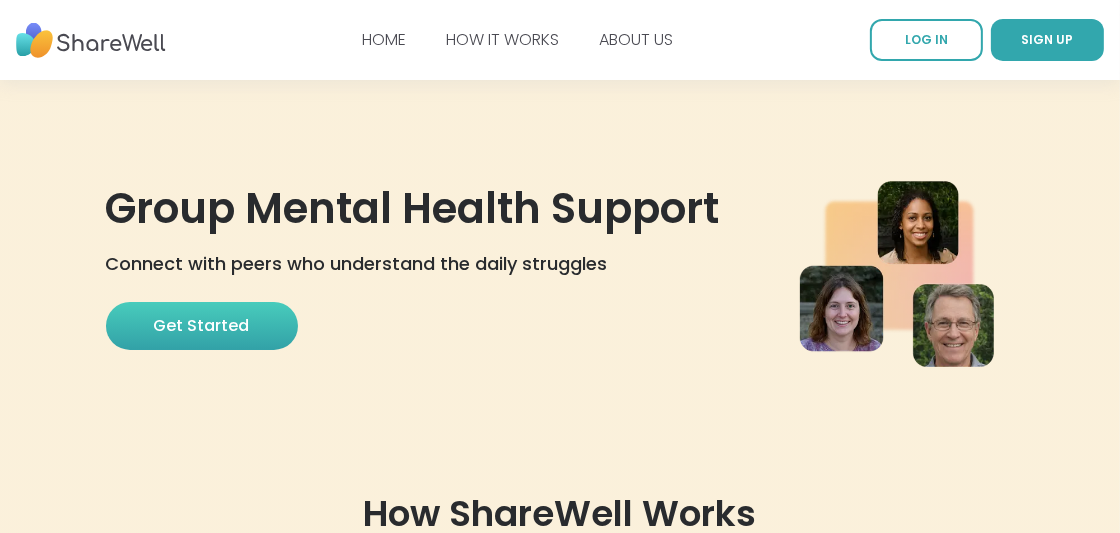 click on "Get Started" at bounding box center [202, 326] 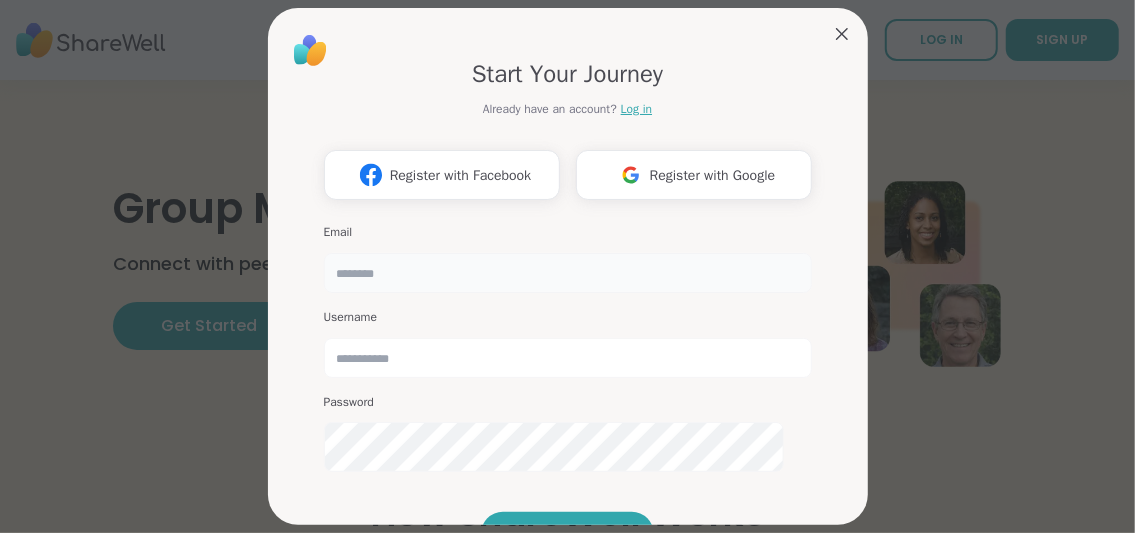 click at bounding box center (568, 273) 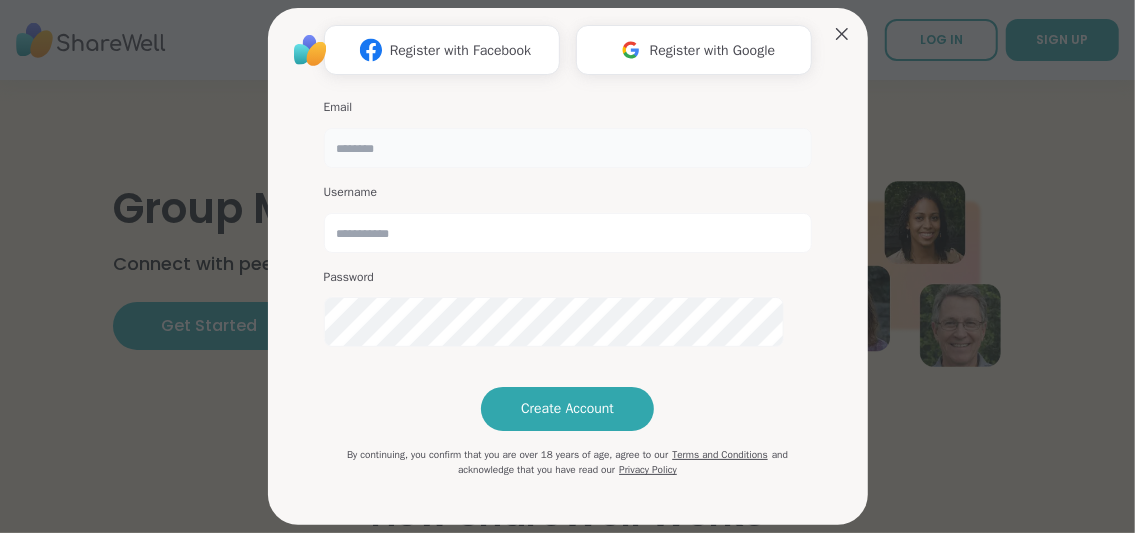 scroll, scrollTop: 168, scrollLeft: 0, axis: vertical 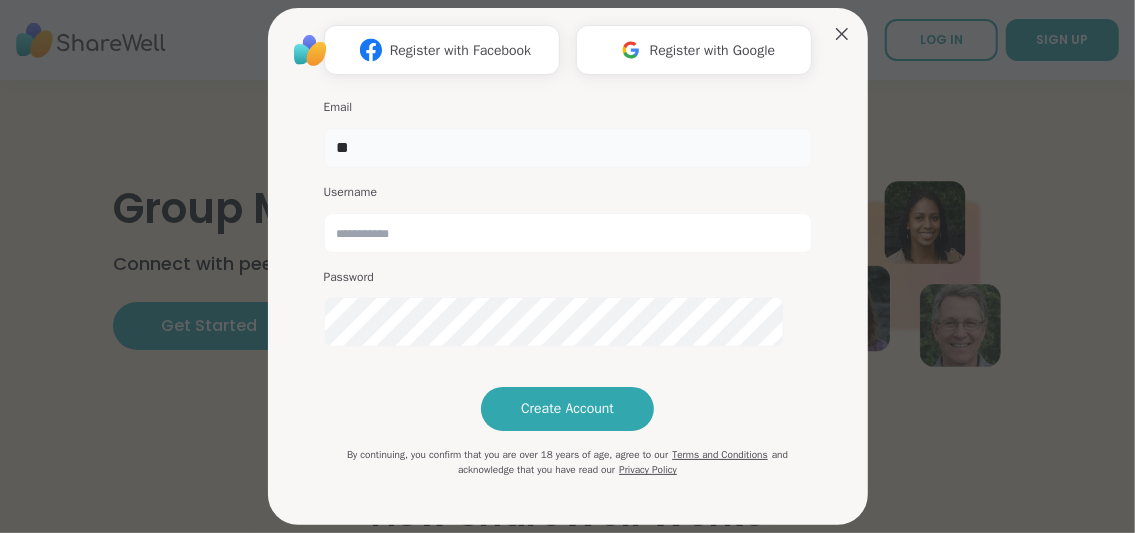type on "*" 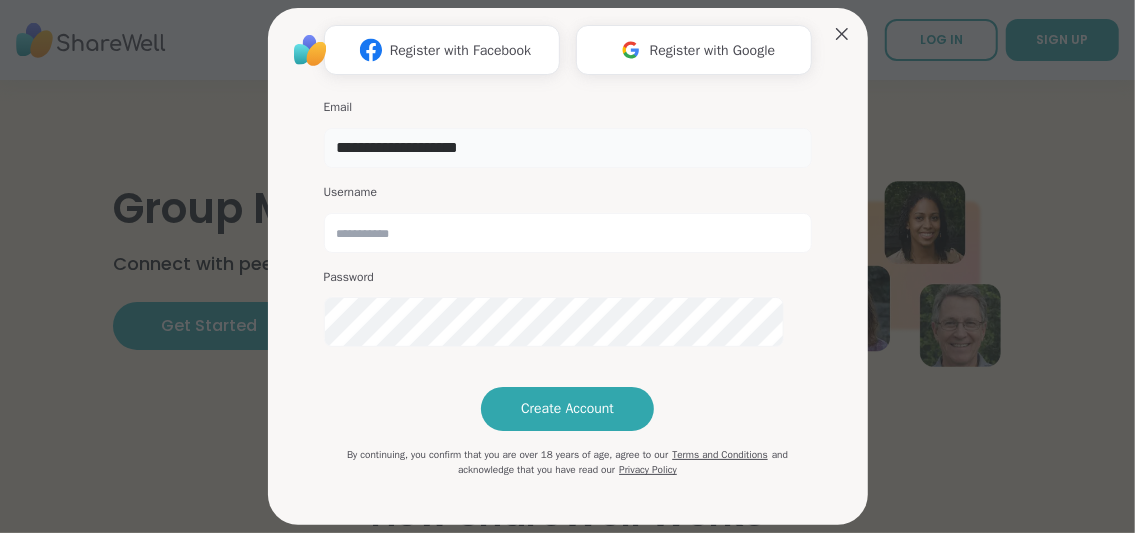 type on "**********" 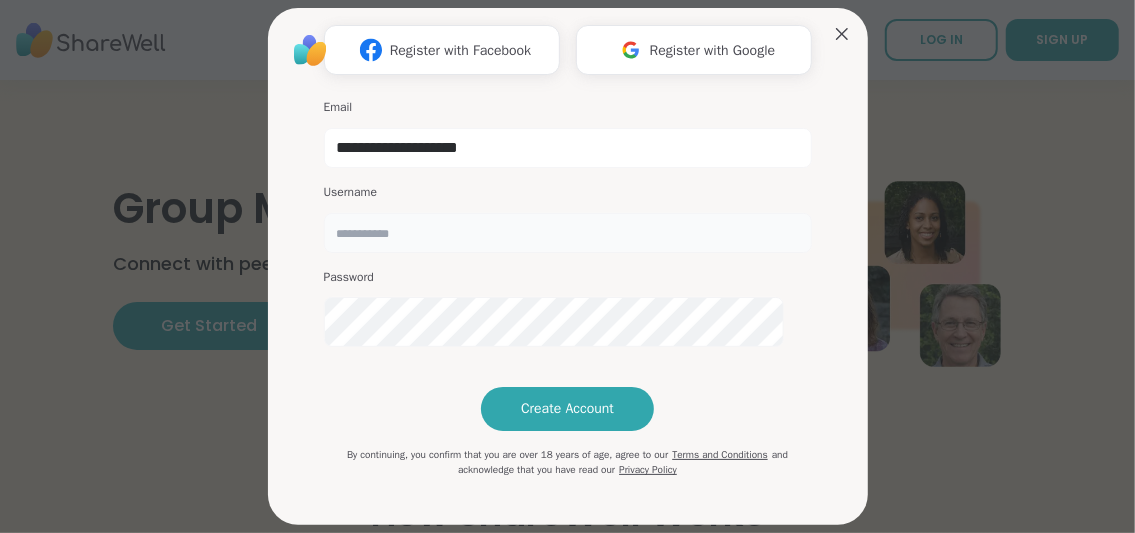 click at bounding box center (568, 233) 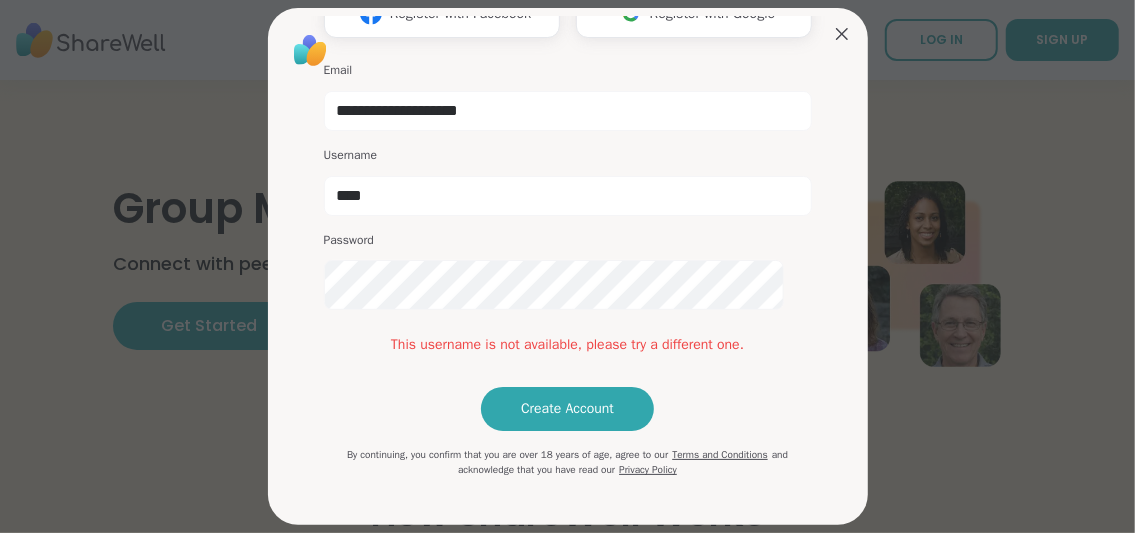 scroll, scrollTop: 312, scrollLeft: 0, axis: vertical 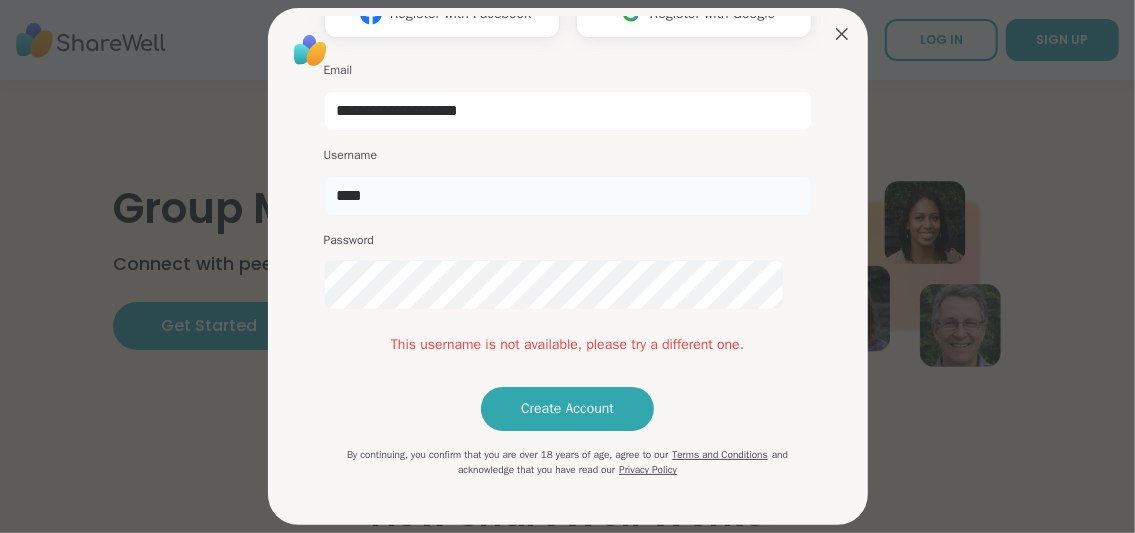 click on "****" at bounding box center [568, 196] 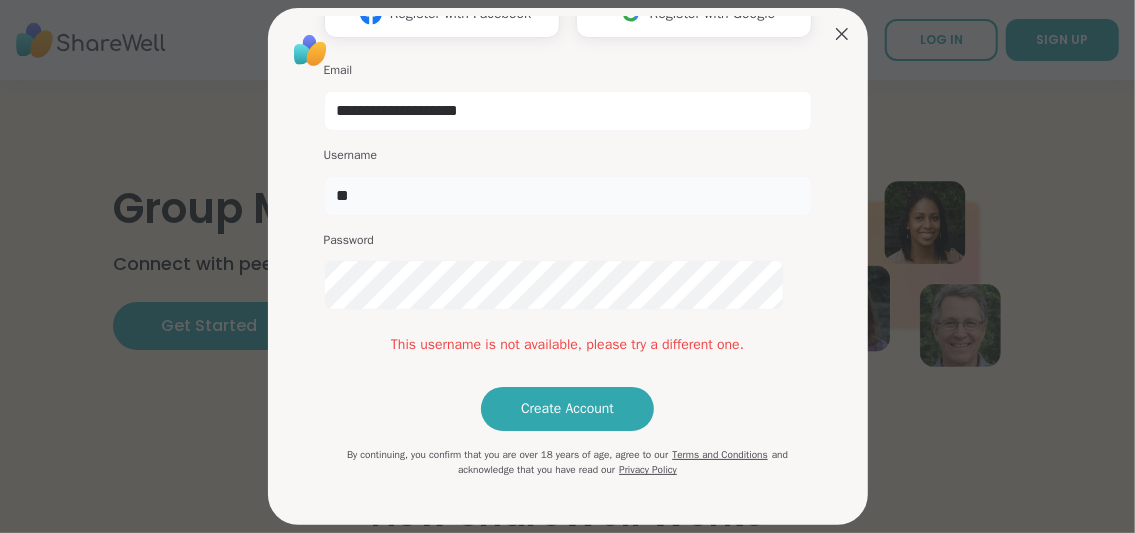 type on "*" 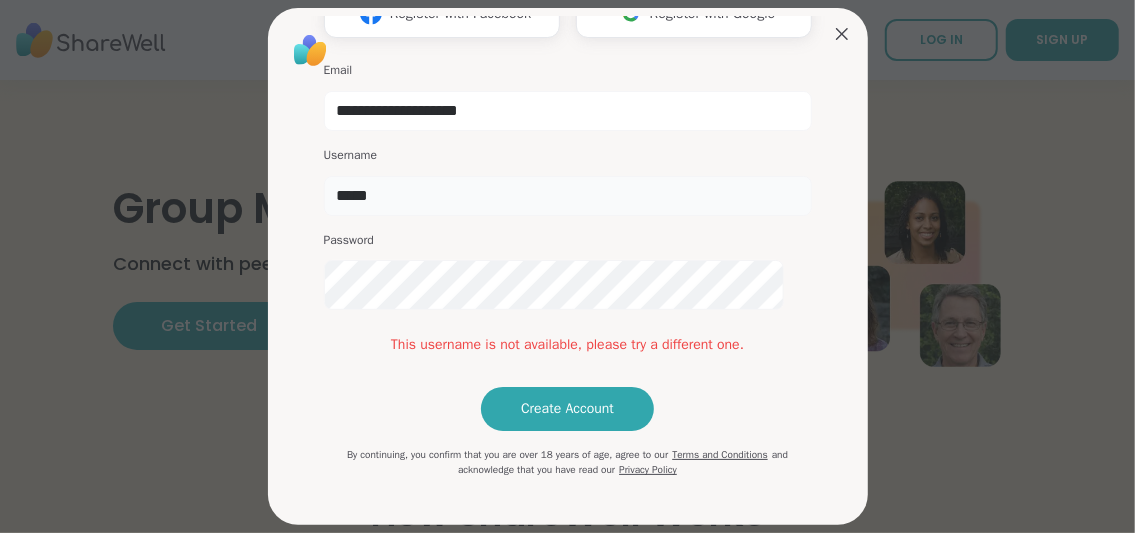 type on "*****" 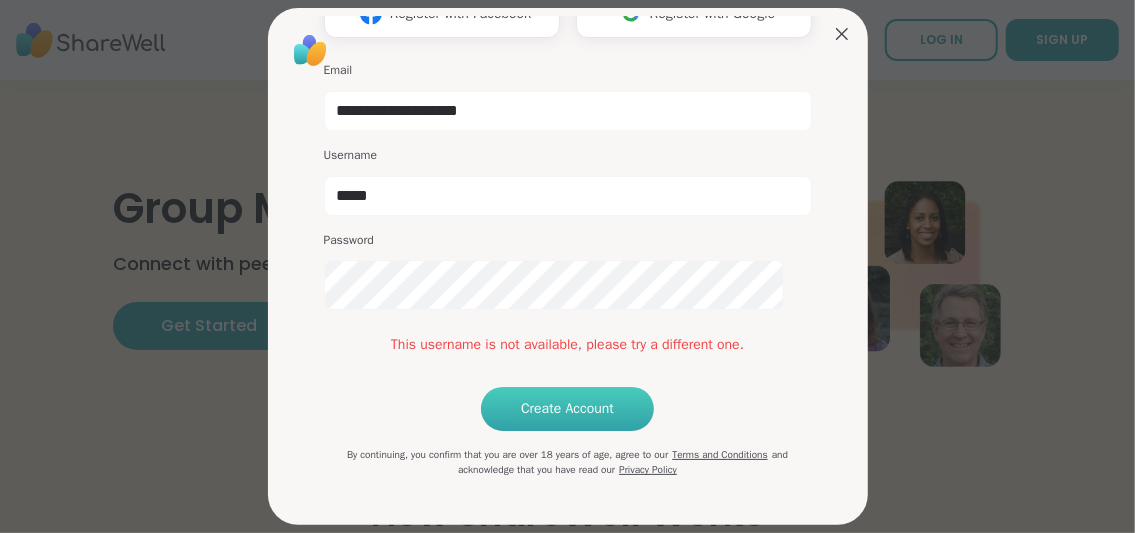 click on "Create Account" at bounding box center (567, 409) 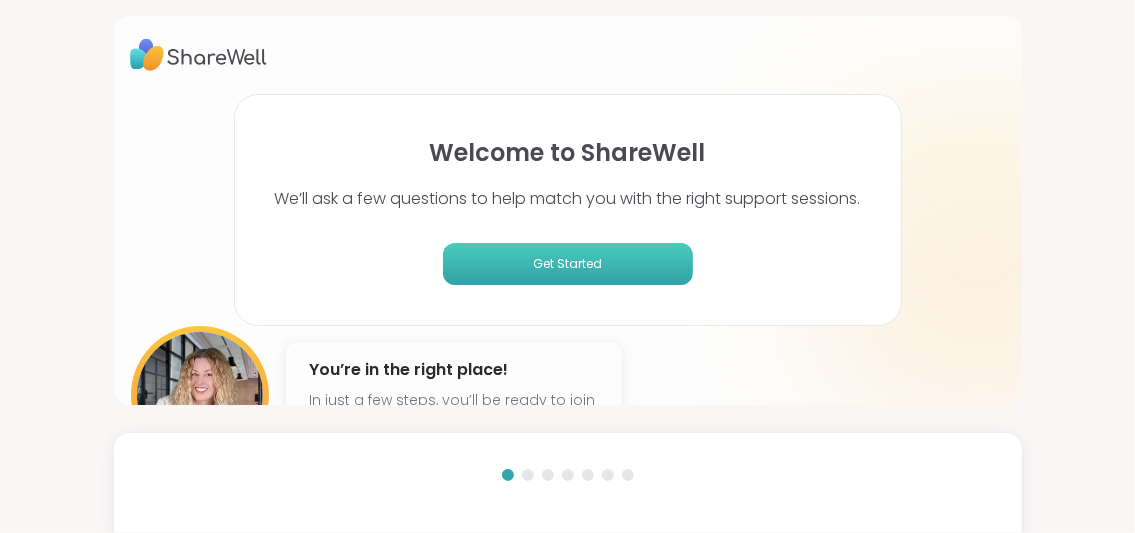 click on "Get Started" at bounding box center (568, 264) 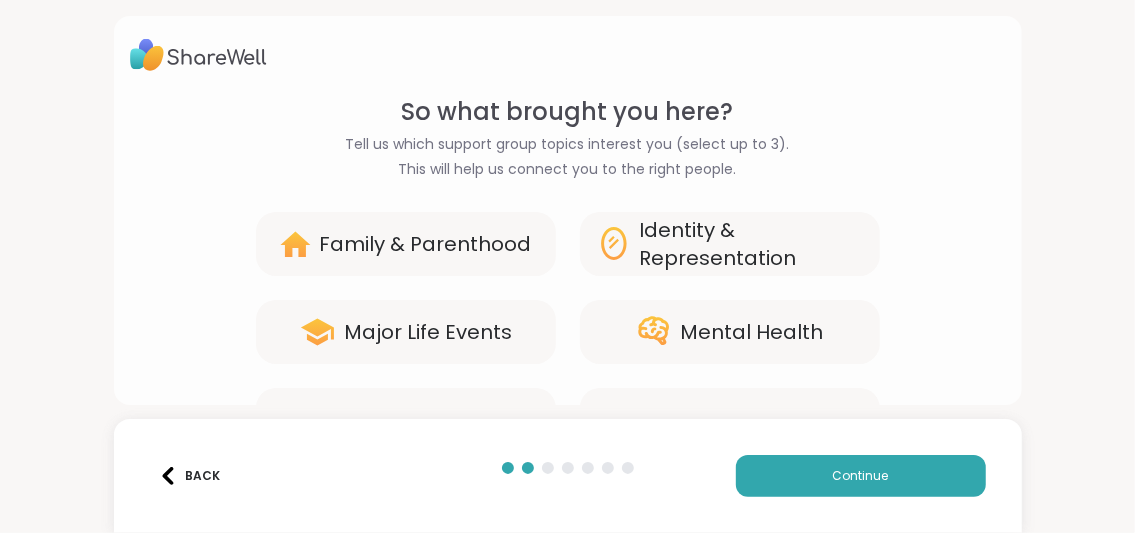 click on "Identity & Representation" at bounding box center (752, 244) 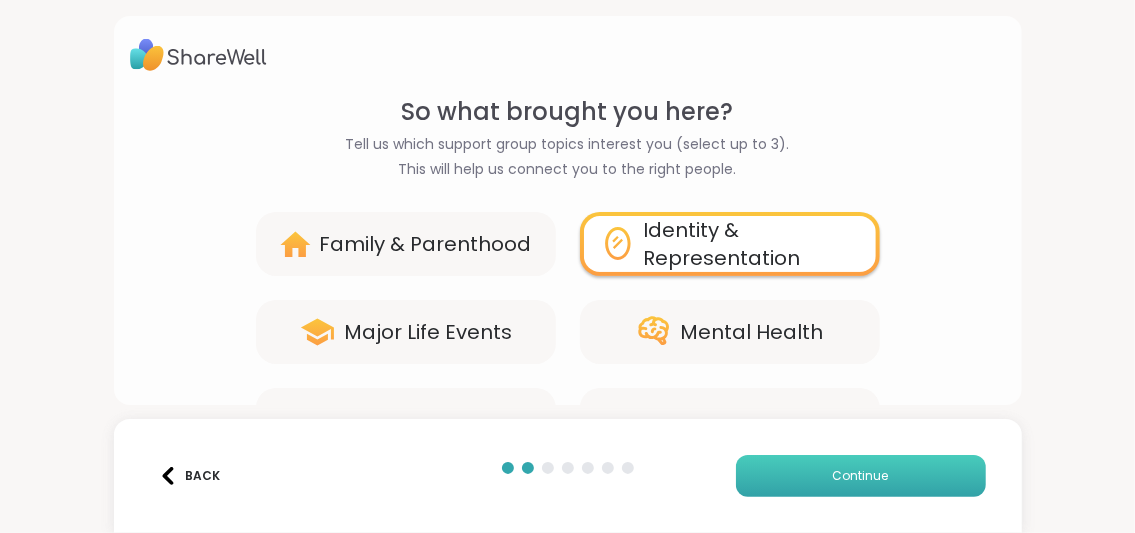 click on "Continue" at bounding box center [861, 476] 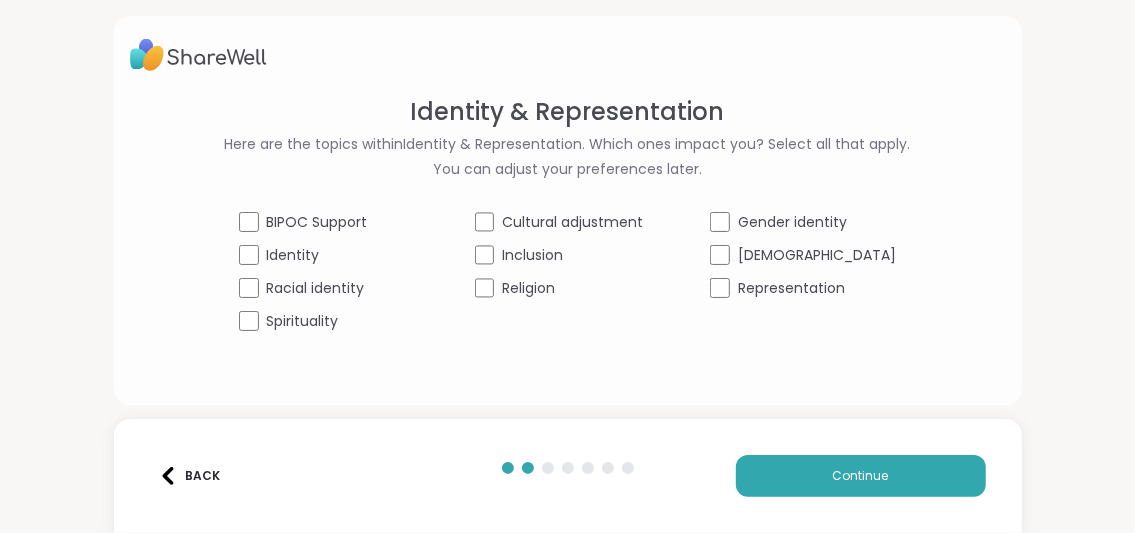 scroll, scrollTop: 65, scrollLeft: 0, axis: vertical 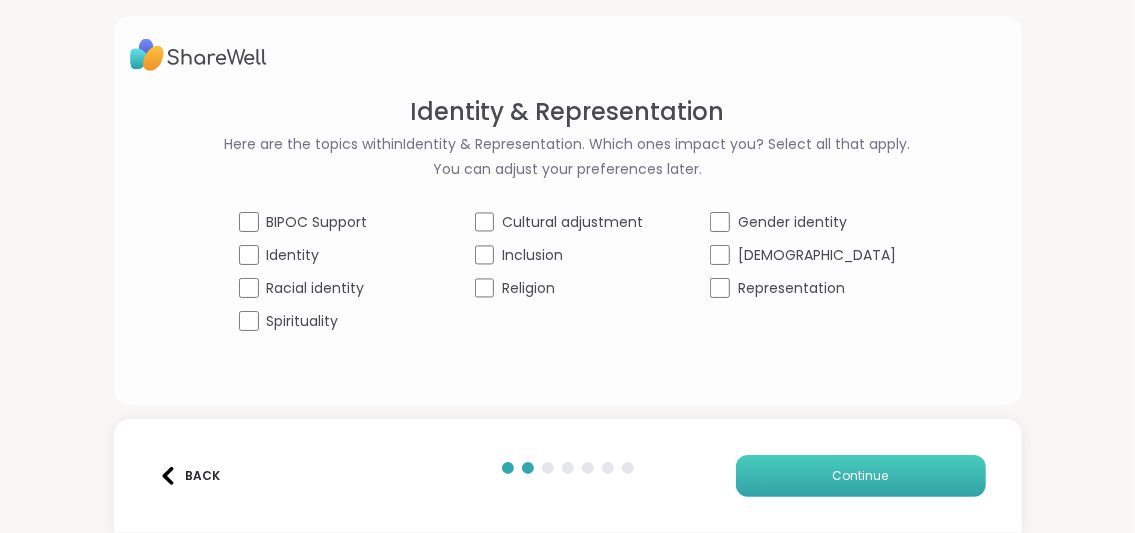 click on "Continue" at bounding box center [861, 476] 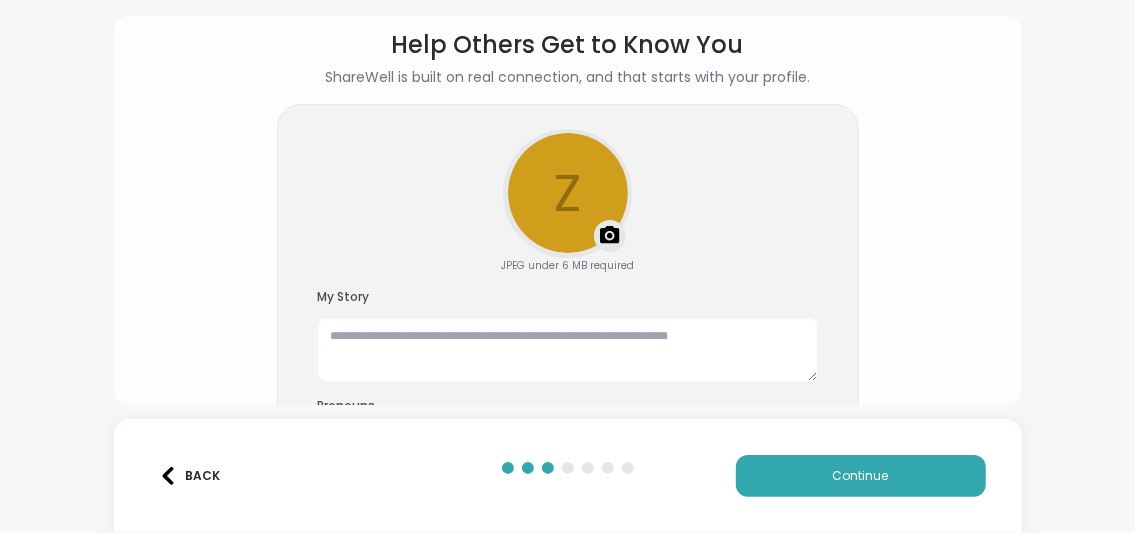 scroll, scrollTop: 63, scrollLeft: 0, axis: vertical 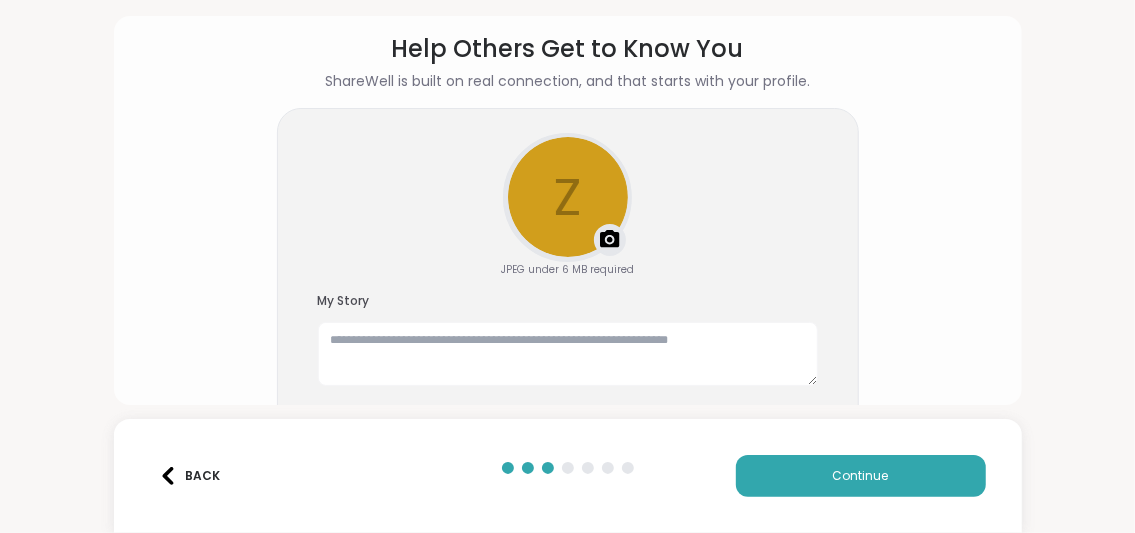 click at bounding box center (610, 240) 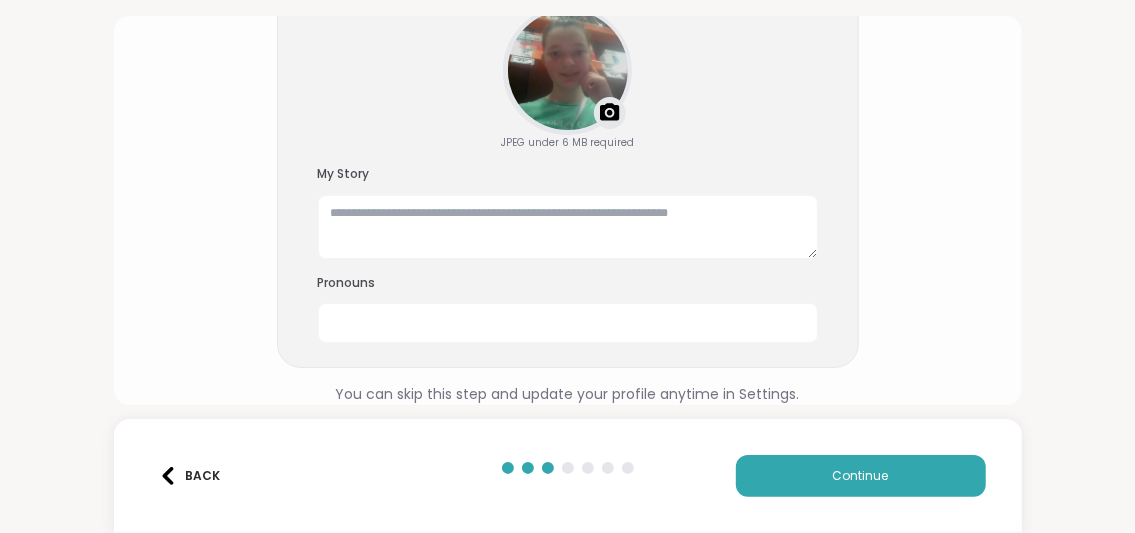 scroll, scrollTop: 267, scrollLeft: 0, axis: vertical 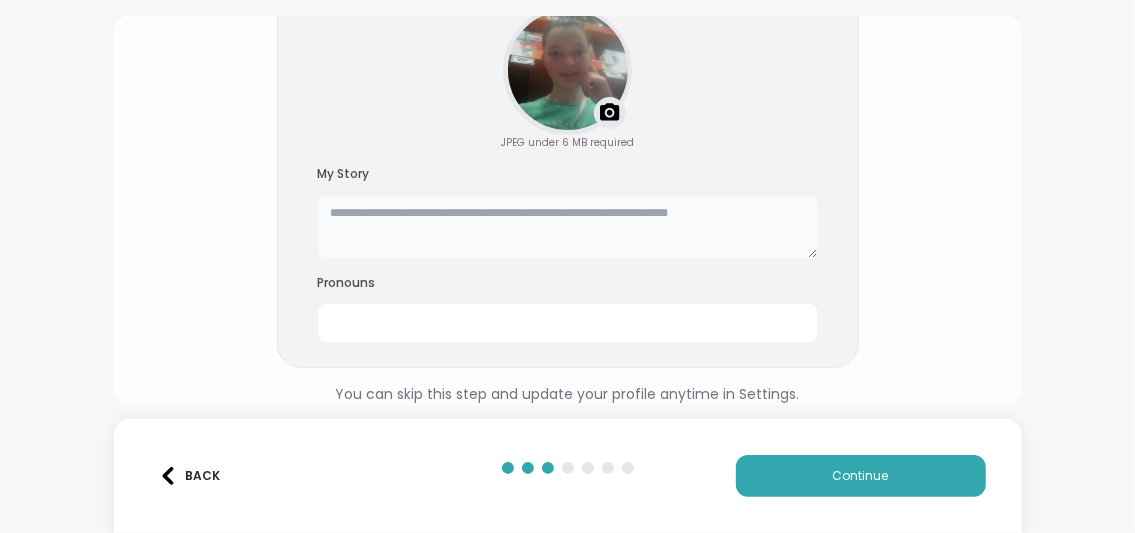 click at bounding box center (568, 227) 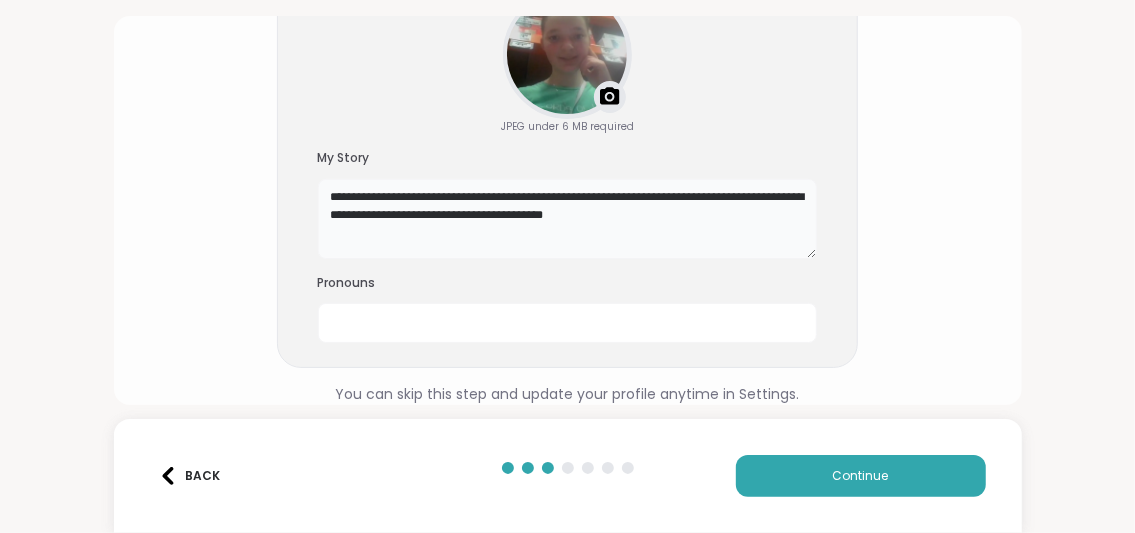 click on "**********" at bounding box center [568, 219] 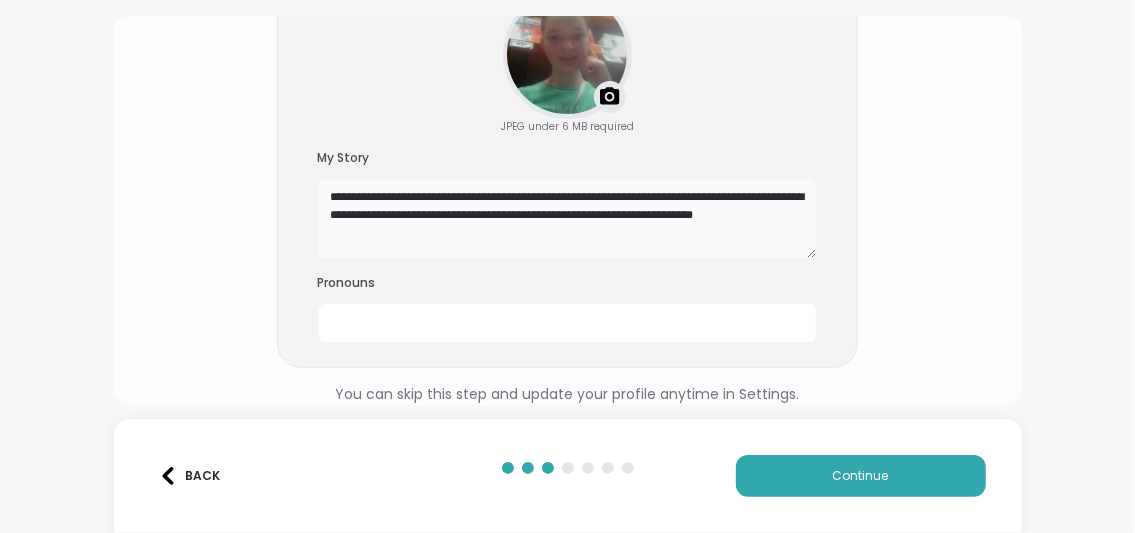 click on "**********" at bounding box center [568, 219] 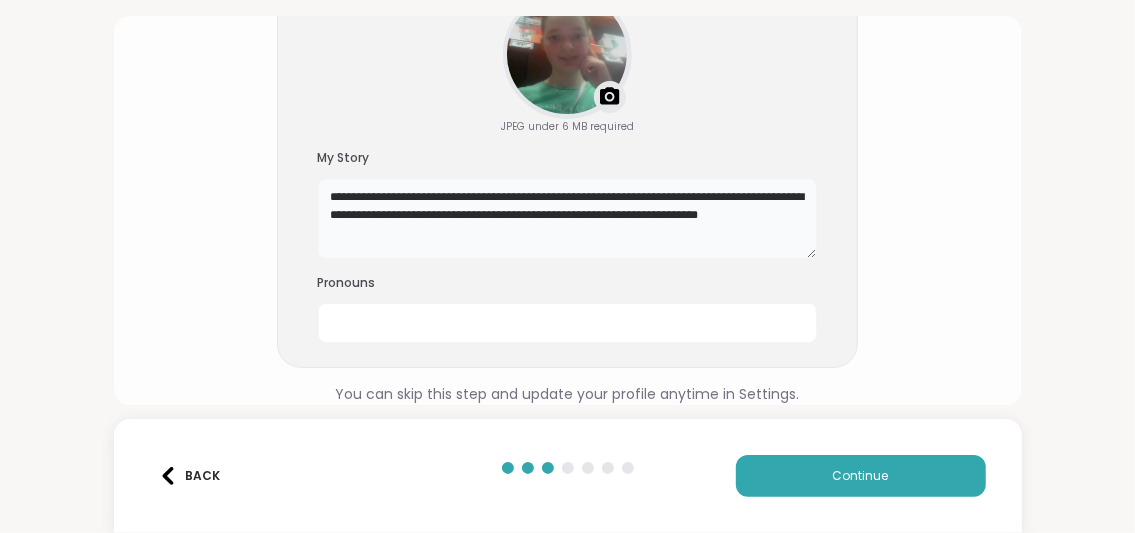 click on "**********" at bounding box center (568, 219) 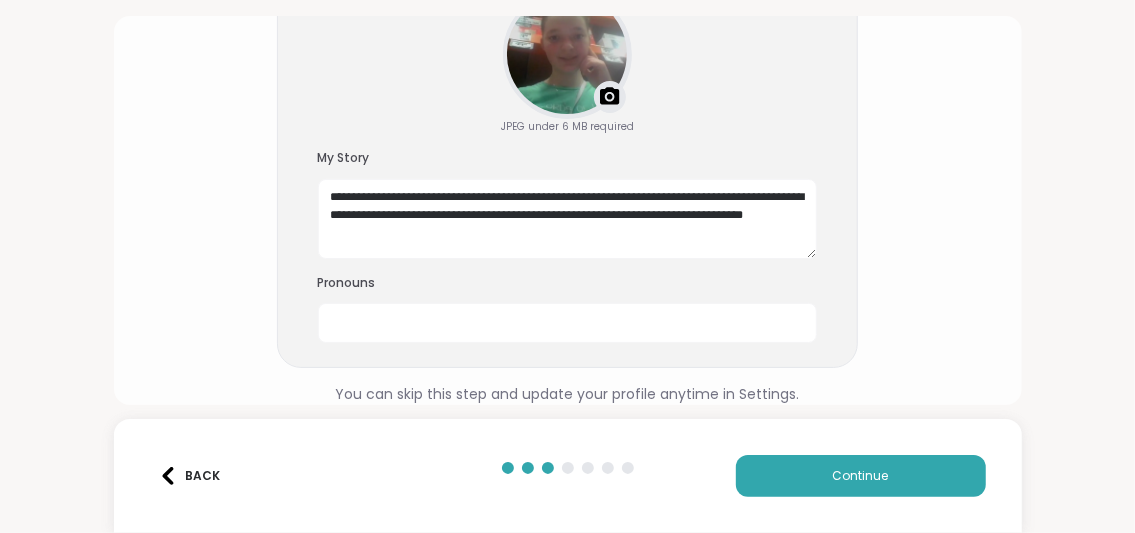 scroll, scrollTop: 20, scrollLeft: 0, axis: vertical 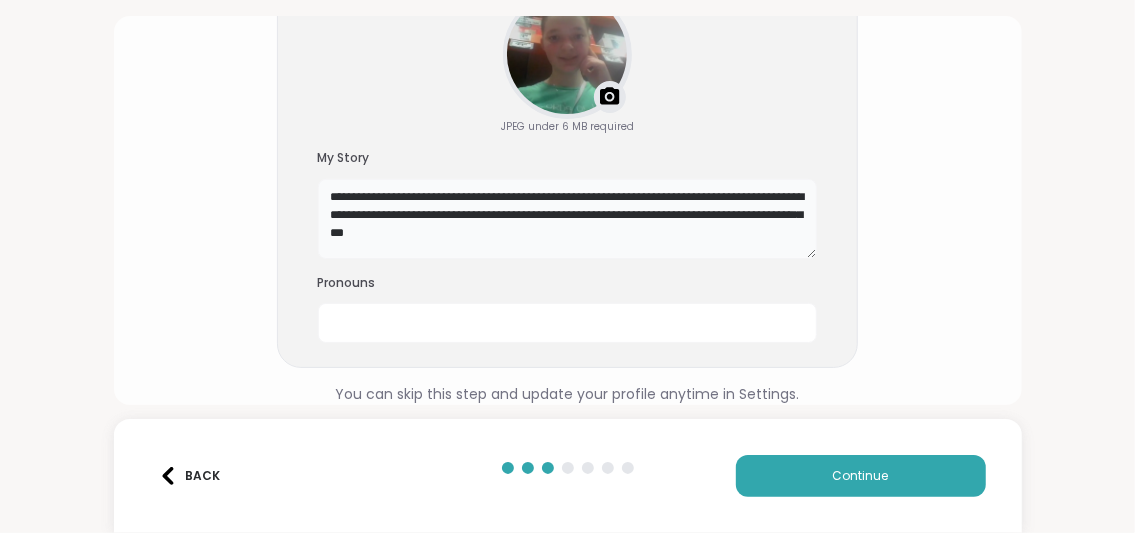 click on "**********" at bounding box center (568, 219) 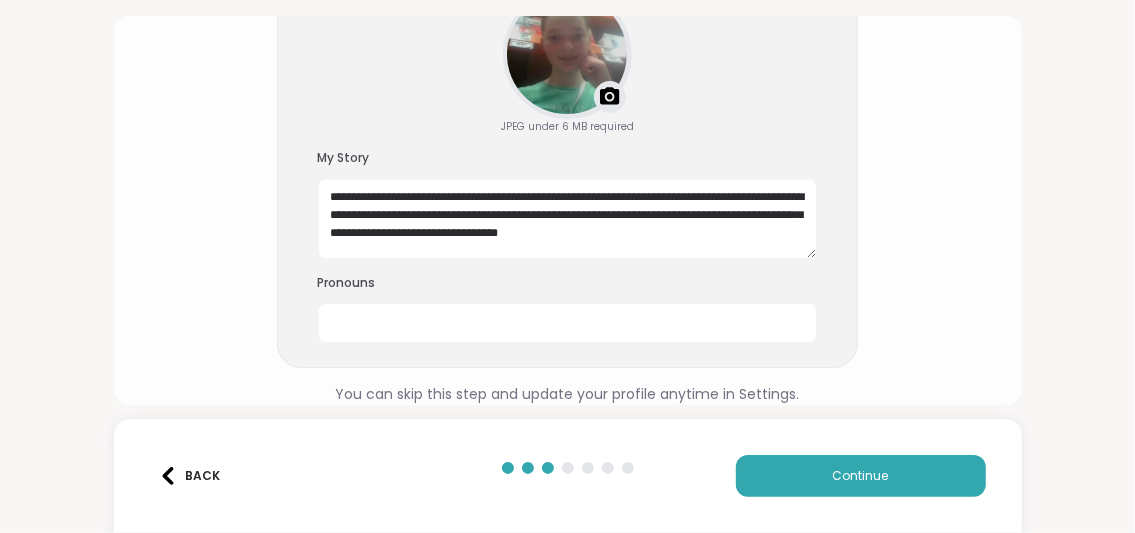 scroll, scrollTop: 10, scrollLeft: 0, axis: vertical 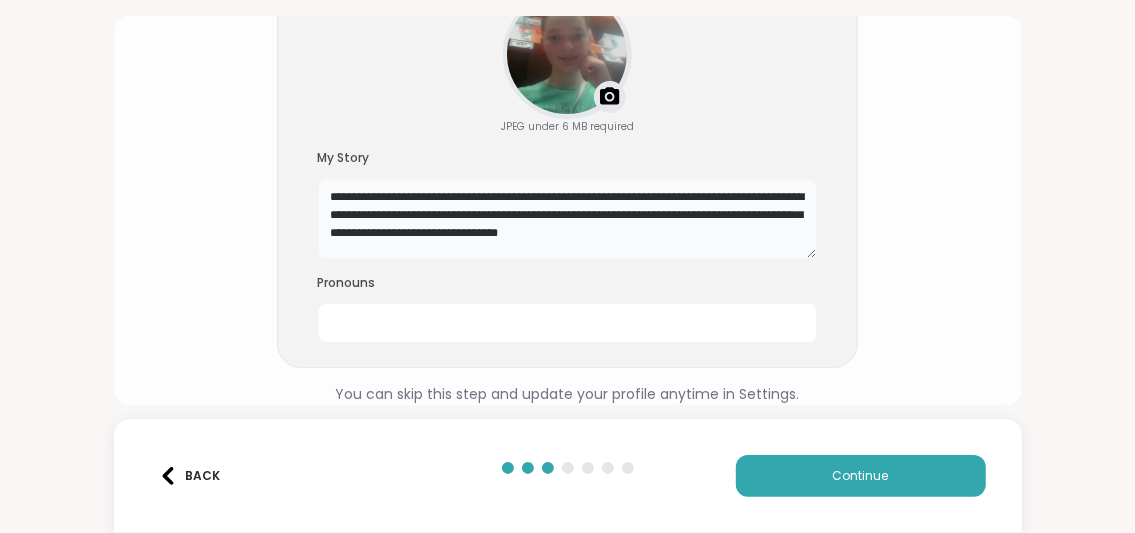 click on "**********" at bounding box center [568, 219] 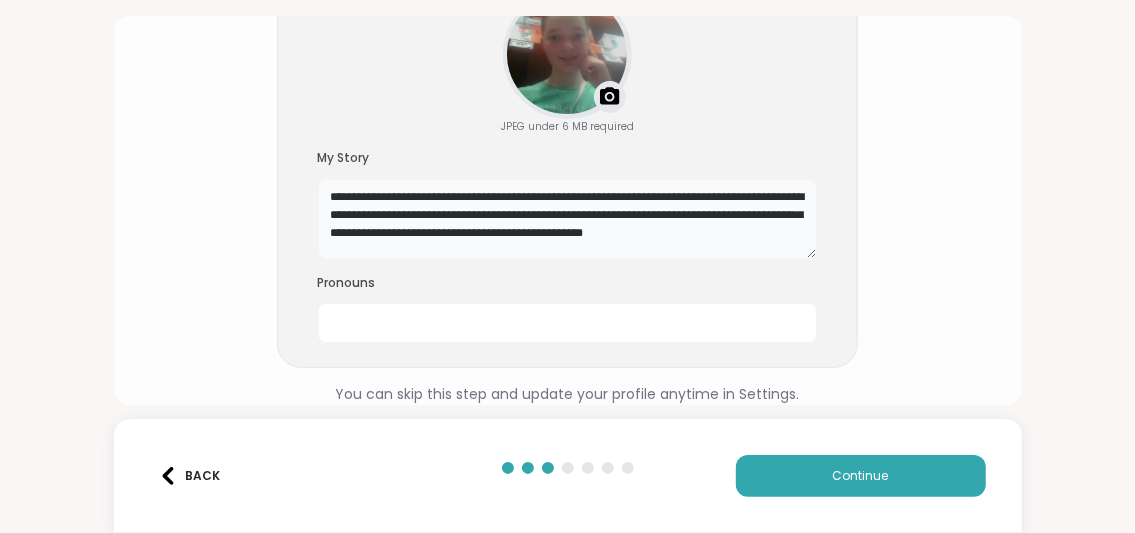 click on "**********" at bounding box center [568, 219] 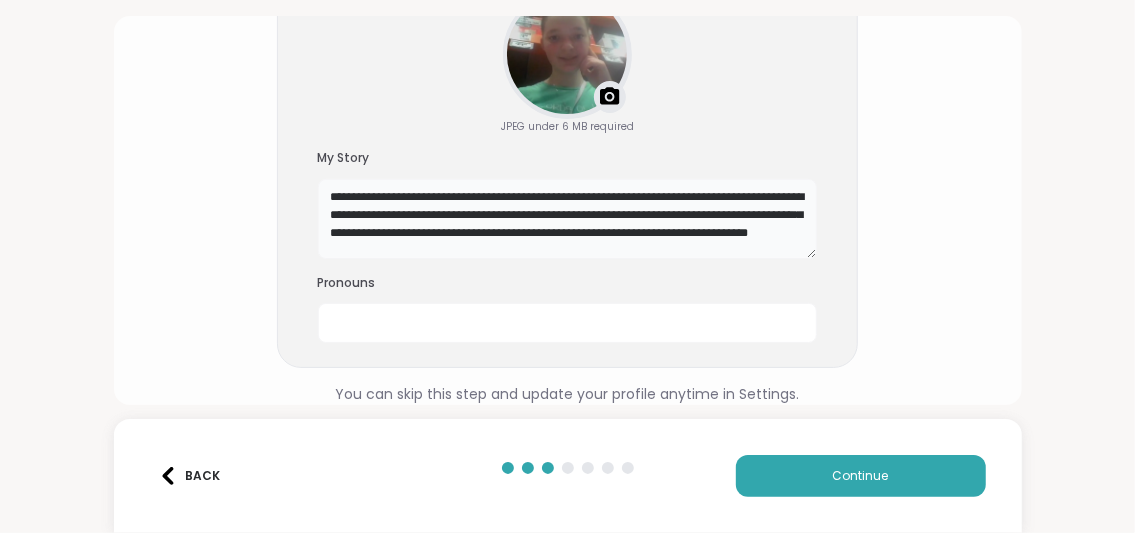 scroll, scrollTop: 326, scrollLeft: 0, axis: vertical 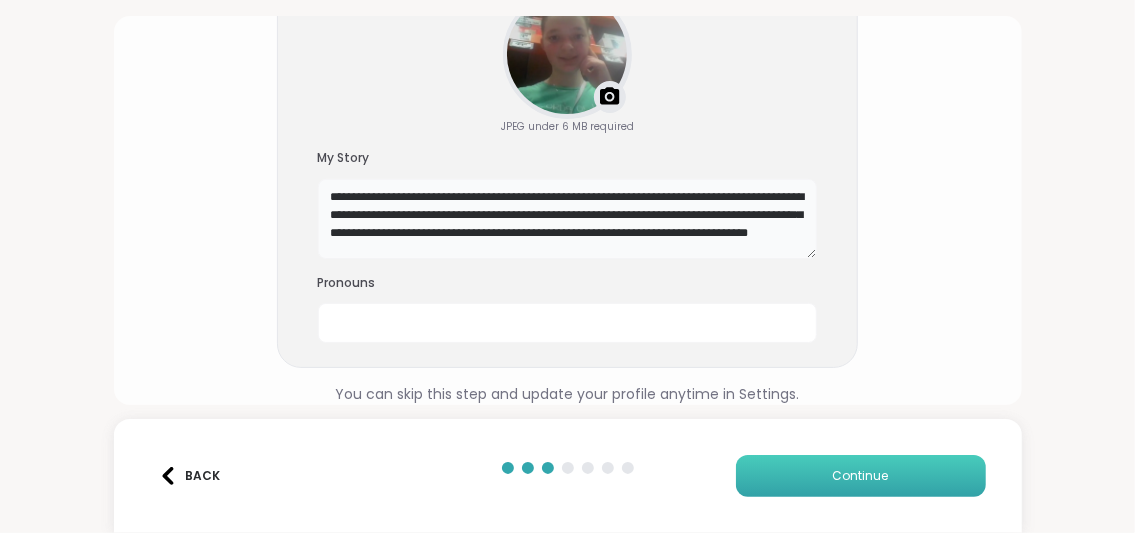 type on "**********" 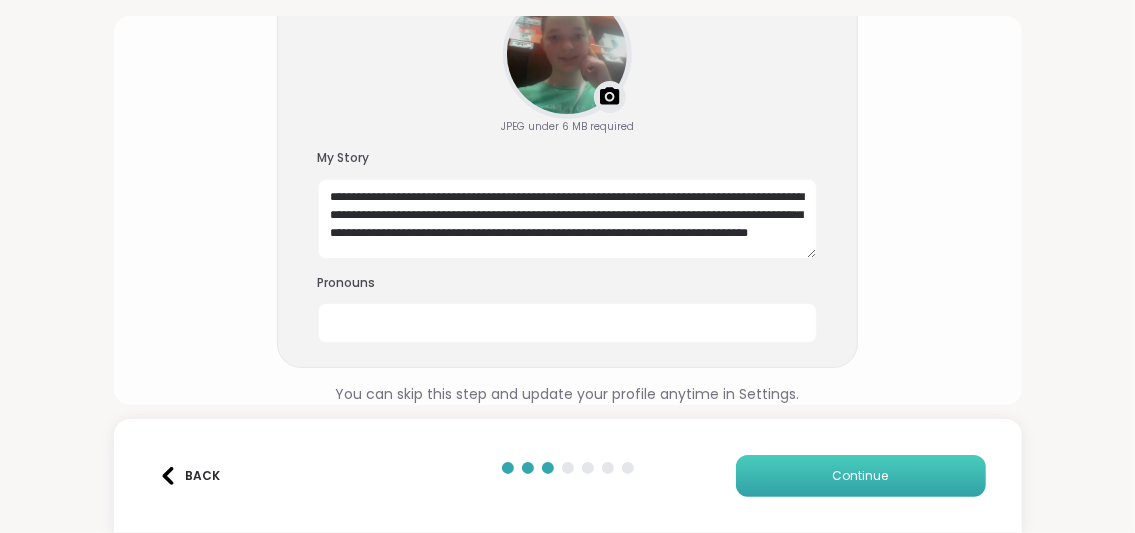 click on "Continue" at bounding box center [861, 476] 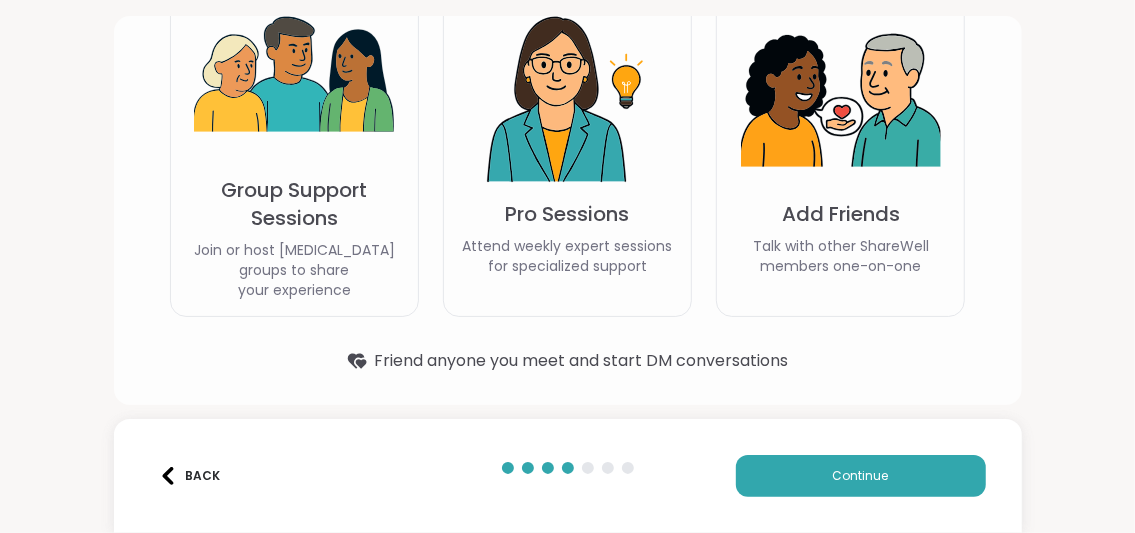 click at bounding box center [294, 76] 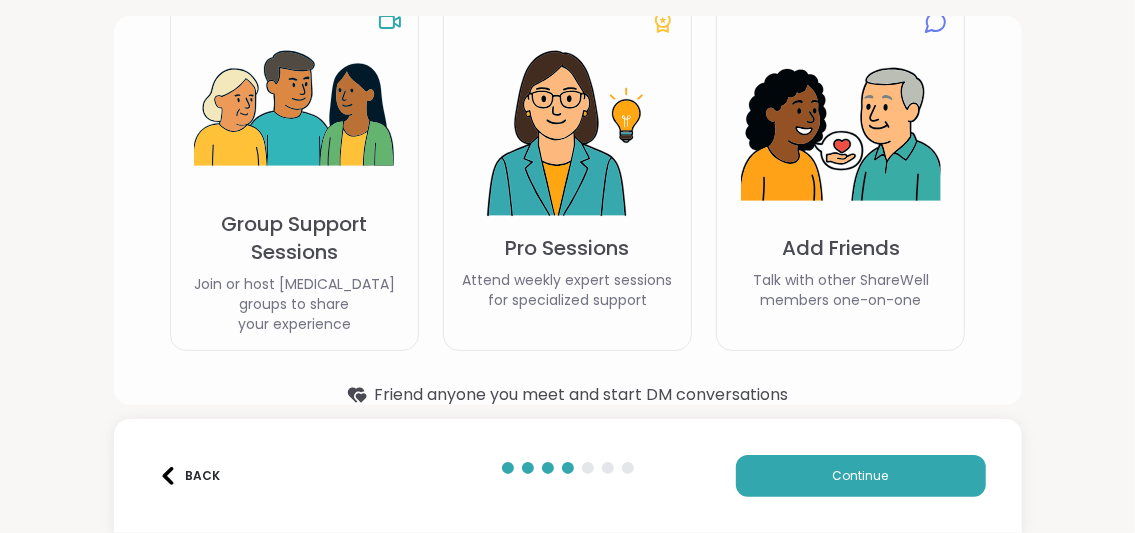 scroll, scrollTop: 228, scrollLeft: 0, axis: vertical 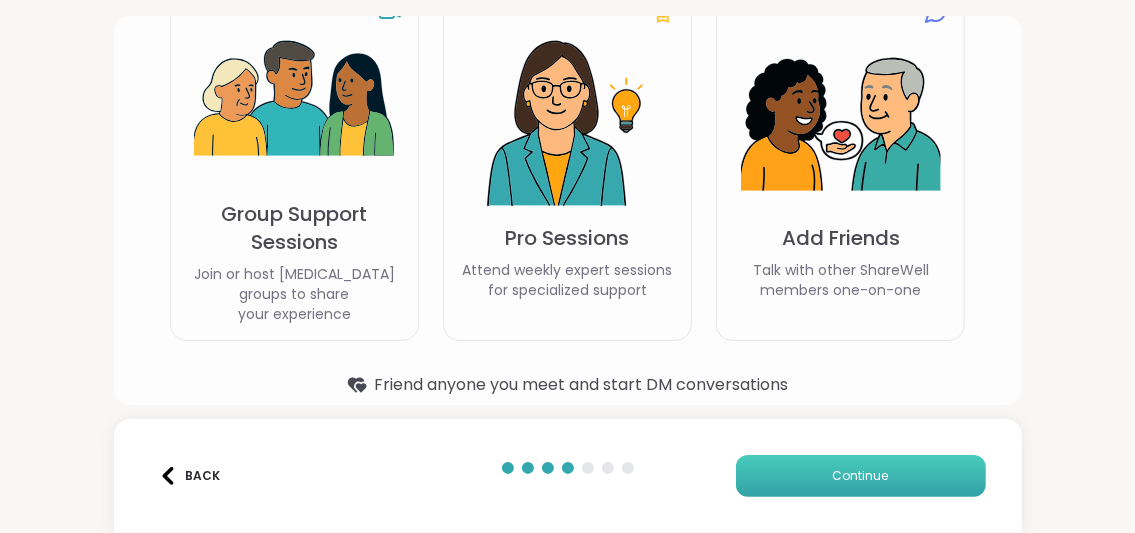 click on "Continue" at bounding box center (861, 476) 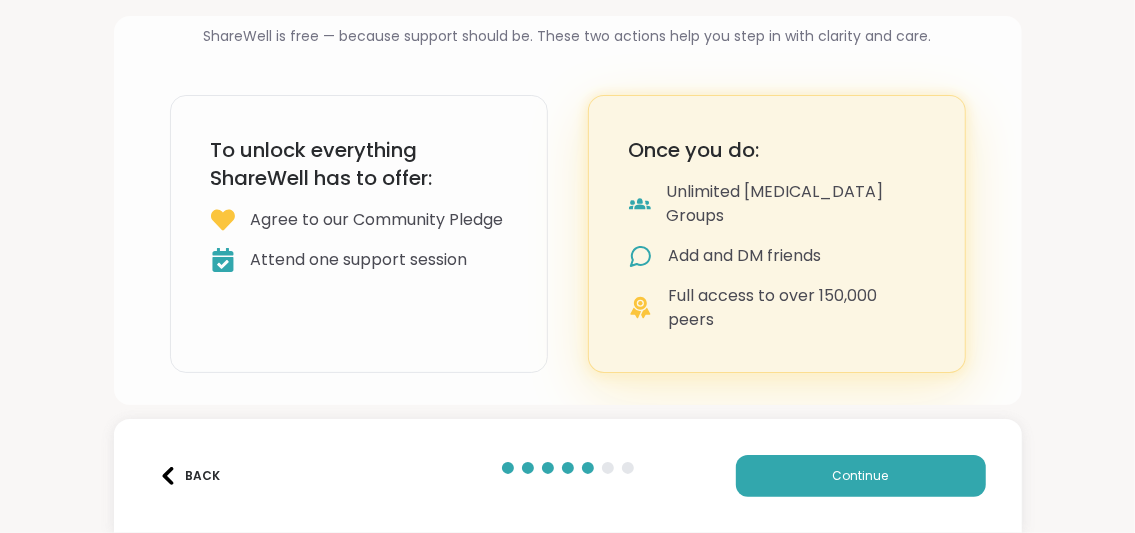 scroll, scrollTop: 366, scrollLeft: 0, axis: vertical 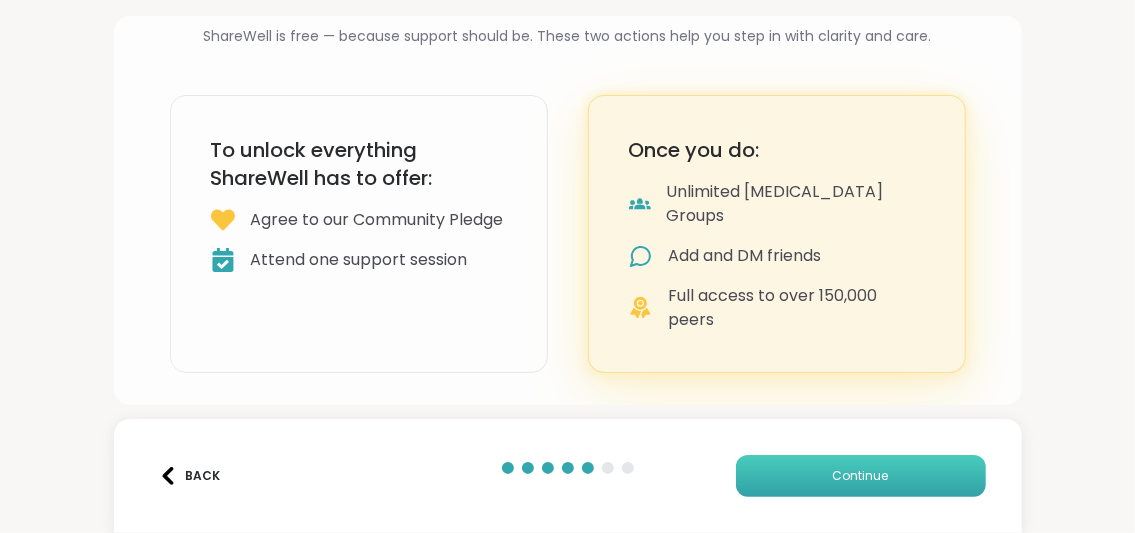 click on "Continue" at bounding box center [861, 476] 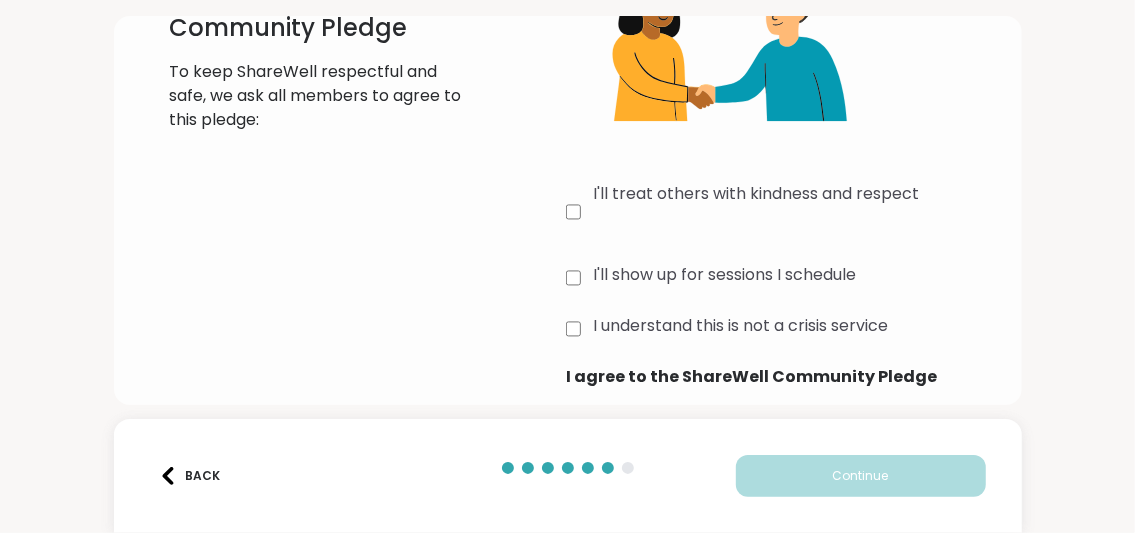 scroll, scrollTop: 222, scrollLeft: 0, axis: vertical 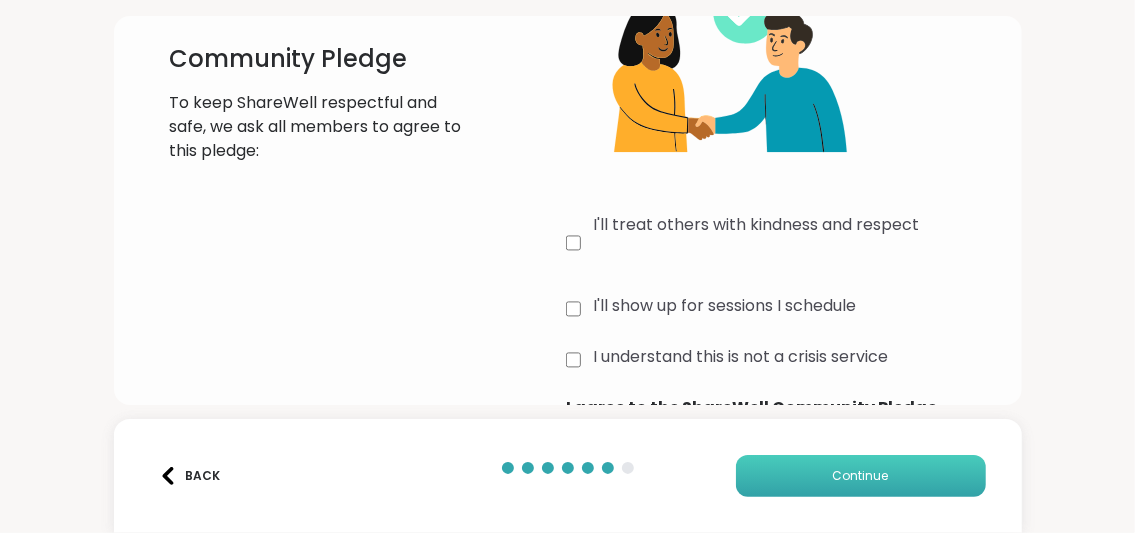 click on "Continue" at bounding box center [861, 476] 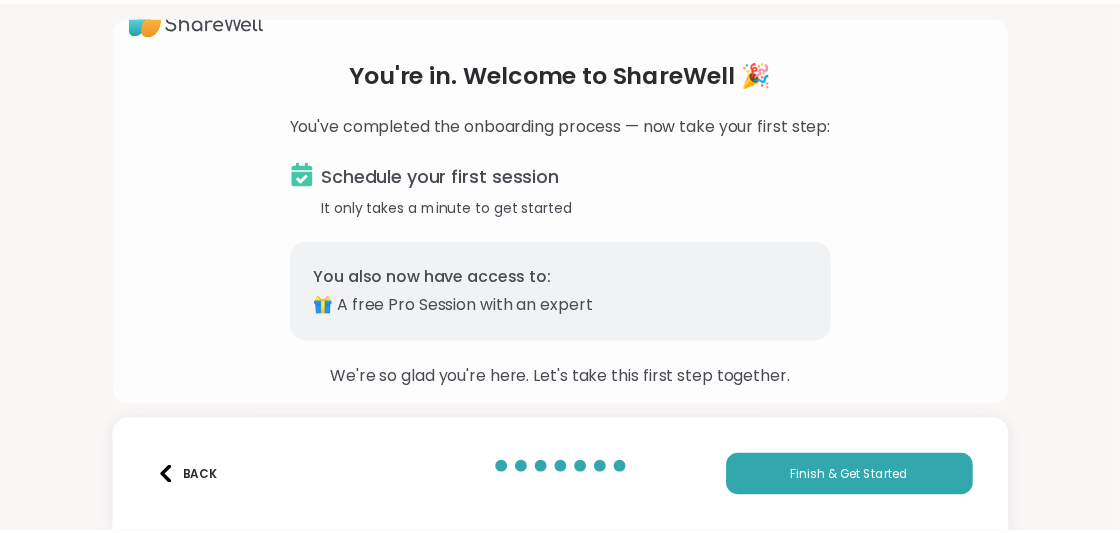 scroll, scrollTop: 167, scrollLeft: 0, axis: vertical 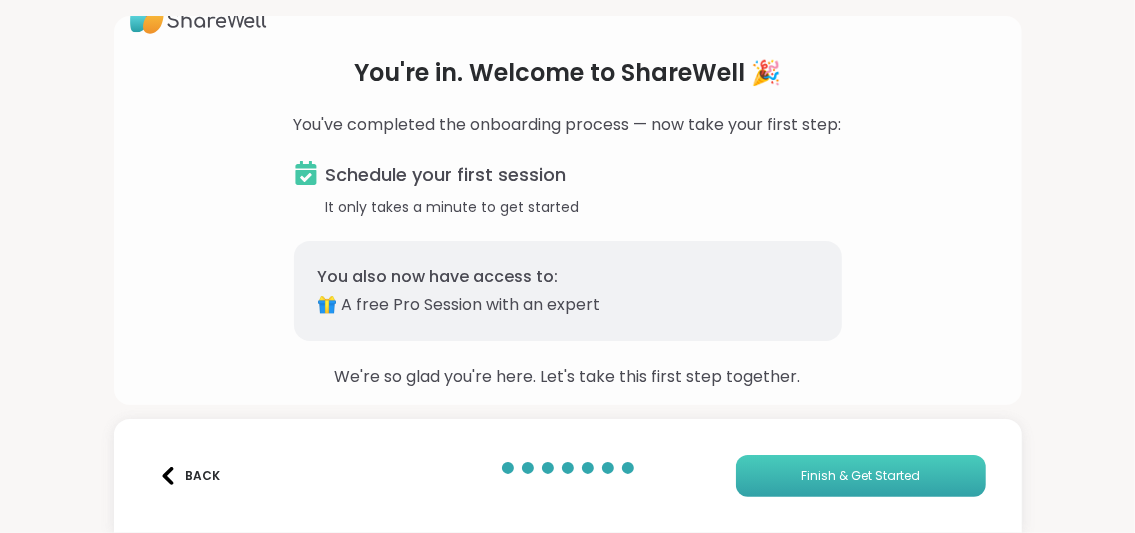 click on "Finish & Get Started" at bounding box center (860, 476) 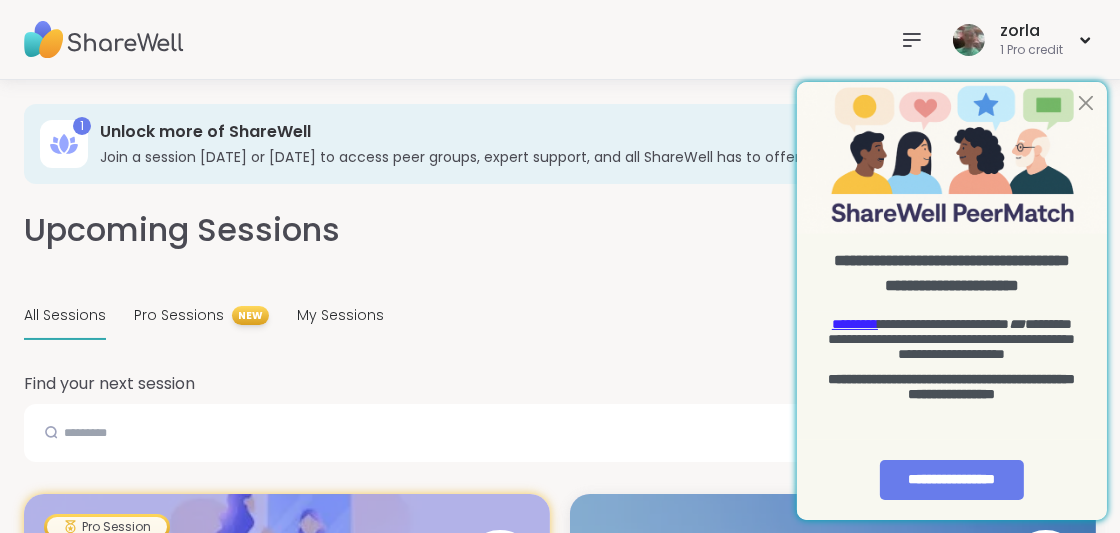 scroll, scrollTop: 0, scrollLeft: 0, axis: both 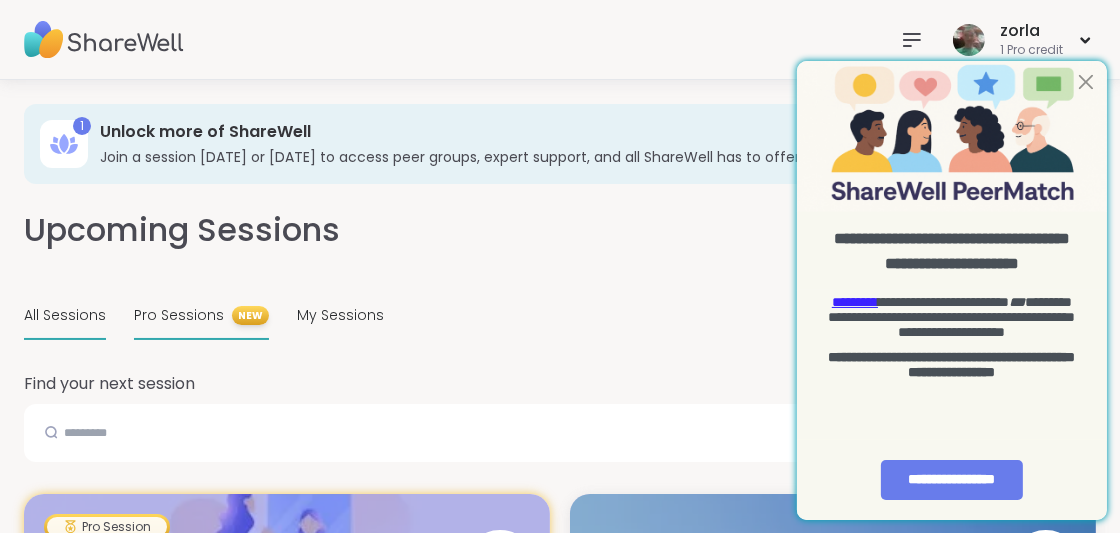 click on "Pro Sessions NEW" at bounding box center [201, 316] 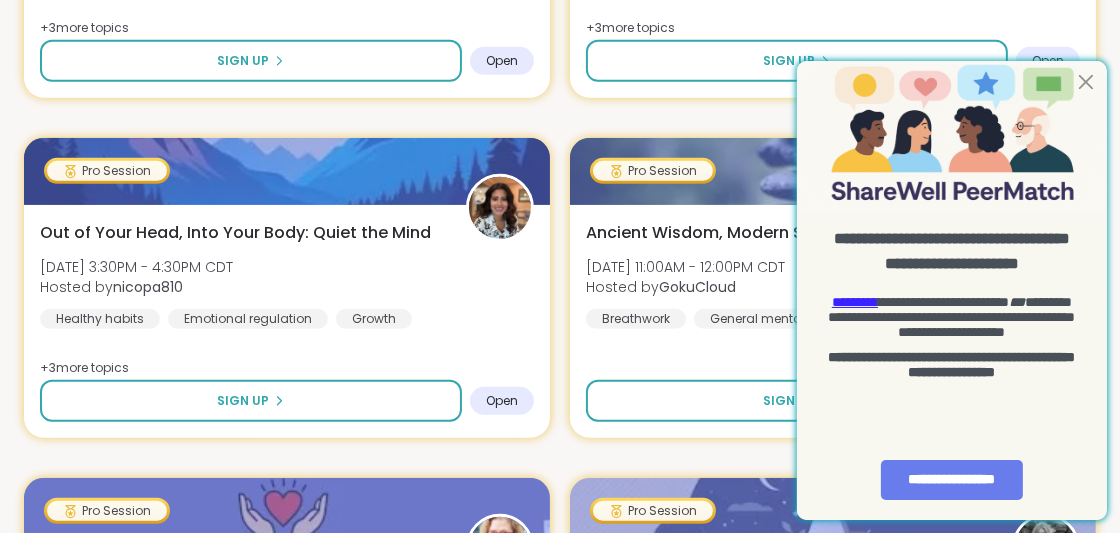 scroll, scrollTop: 963, scrollLeft: 0, axis: vertical 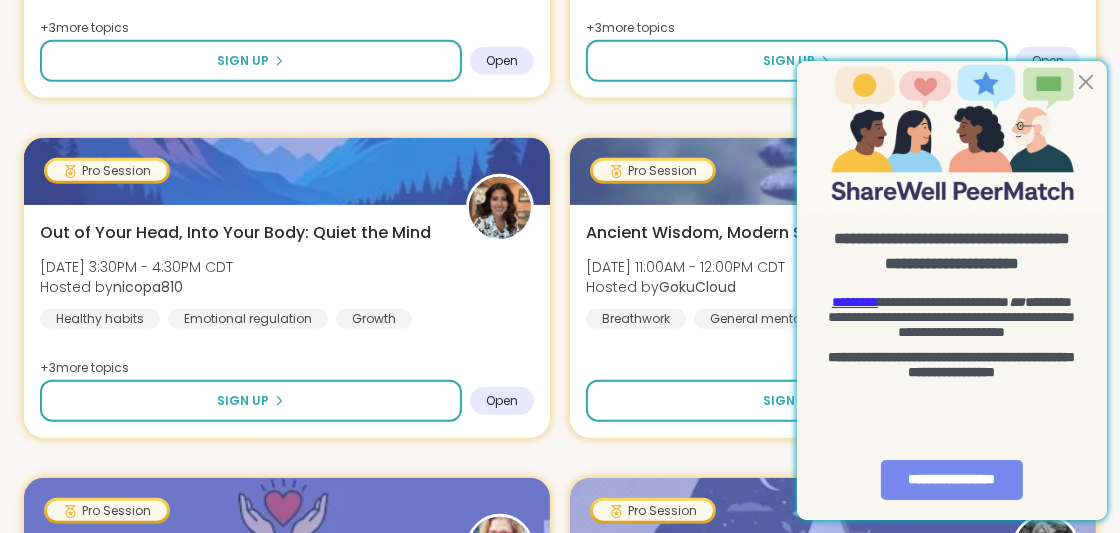 click on "**********" at bounding box center [951, 480] 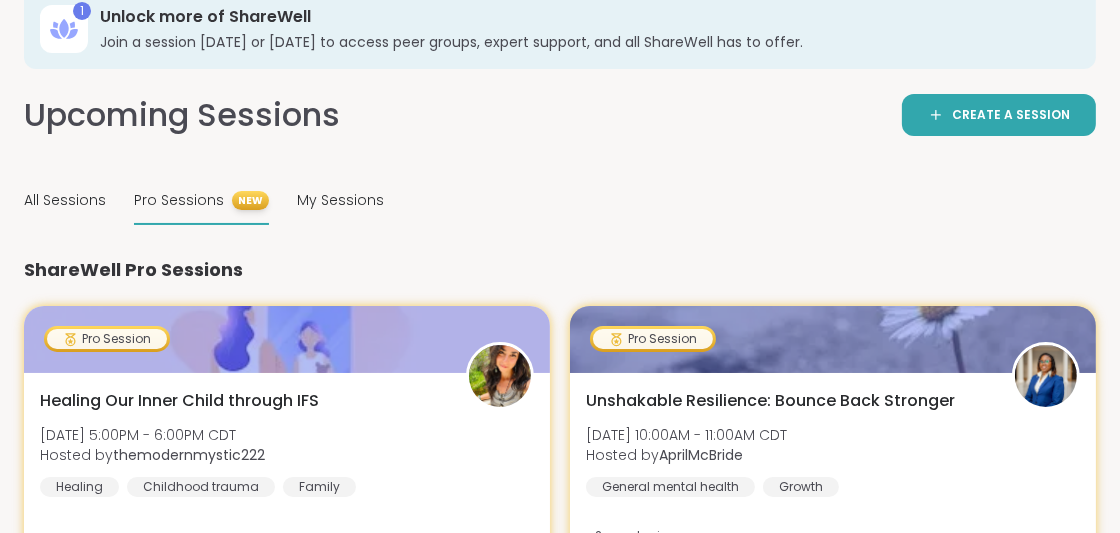scroll, scrollTop: 0, scrollLeft: 0, axis: both 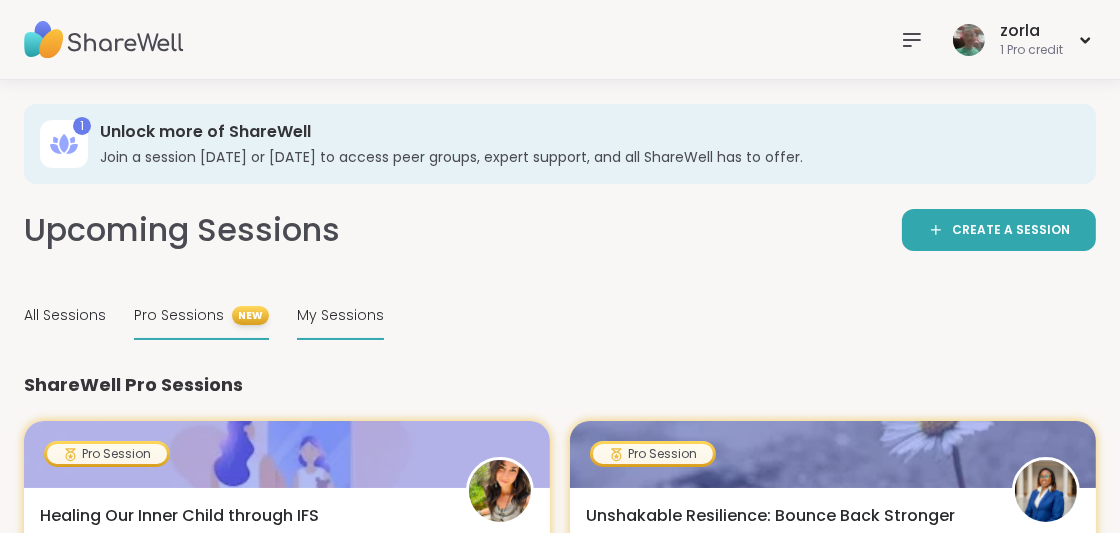 click on "My Sessions" at bounding box center [340, 315] 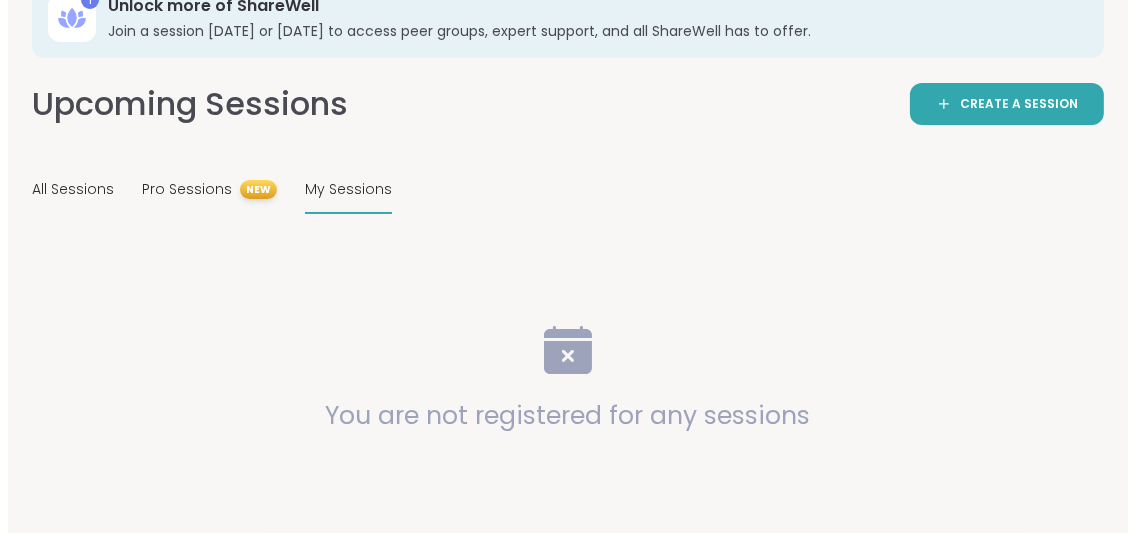scroll, scrollTop: 222, scrollLeft: 0, axis: vertical 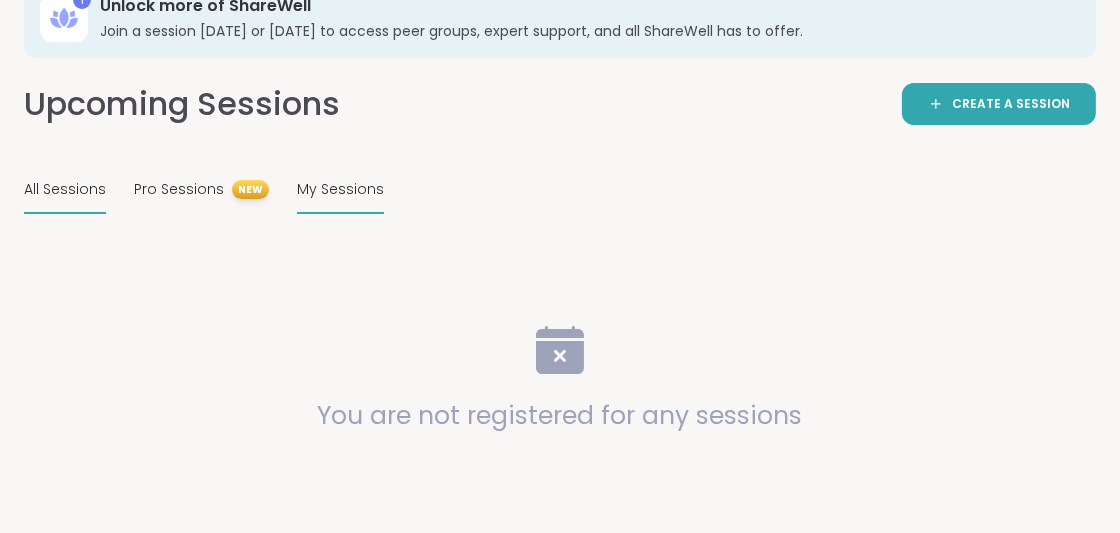 click on "All Sessions" at bounding box center [65, 189] 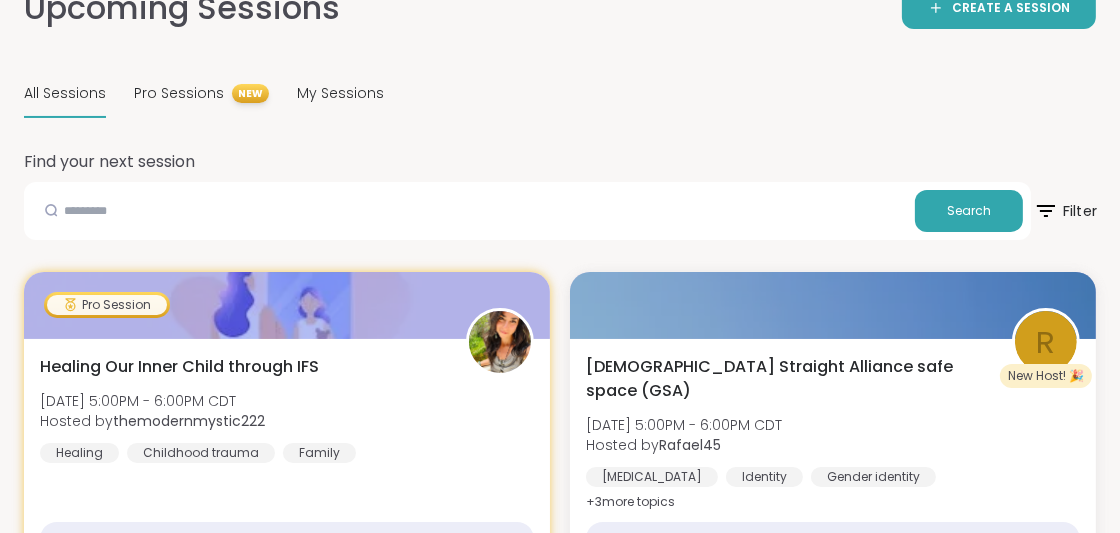 click on "Filter" at bounding box center (1065, 211) 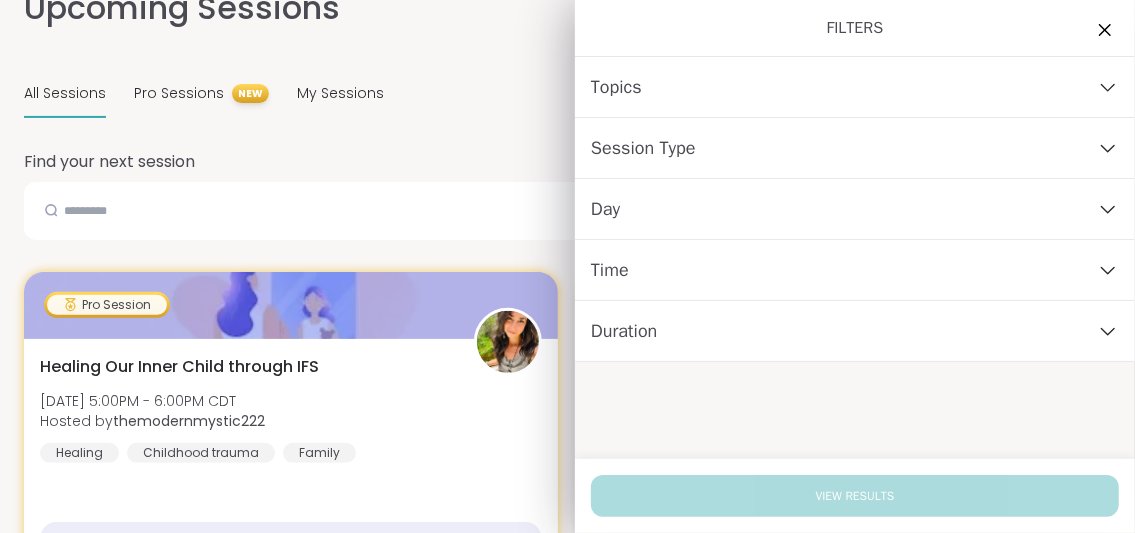 click on "Time" at bounding box center [855, 270] 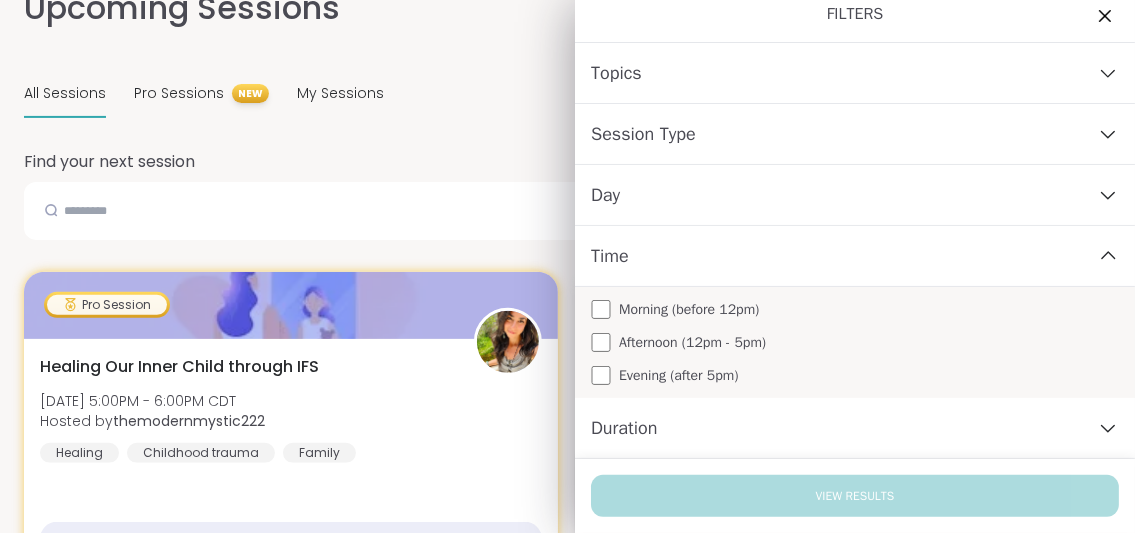 scroll, scrollTop: 137, scrollLeft: 0, axis: vertical 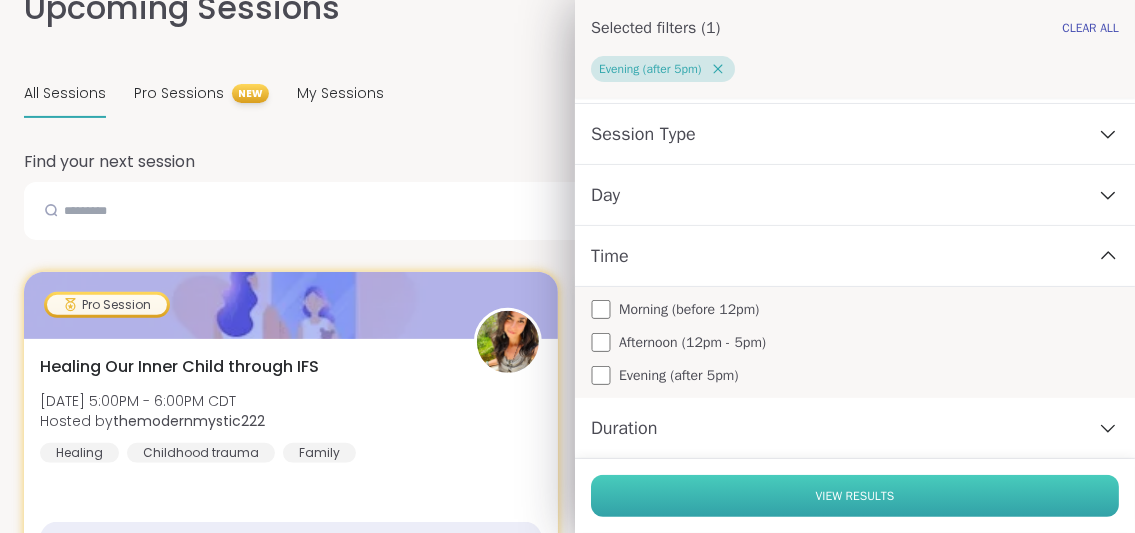click on "View Results" at bounding box center (855, 496) 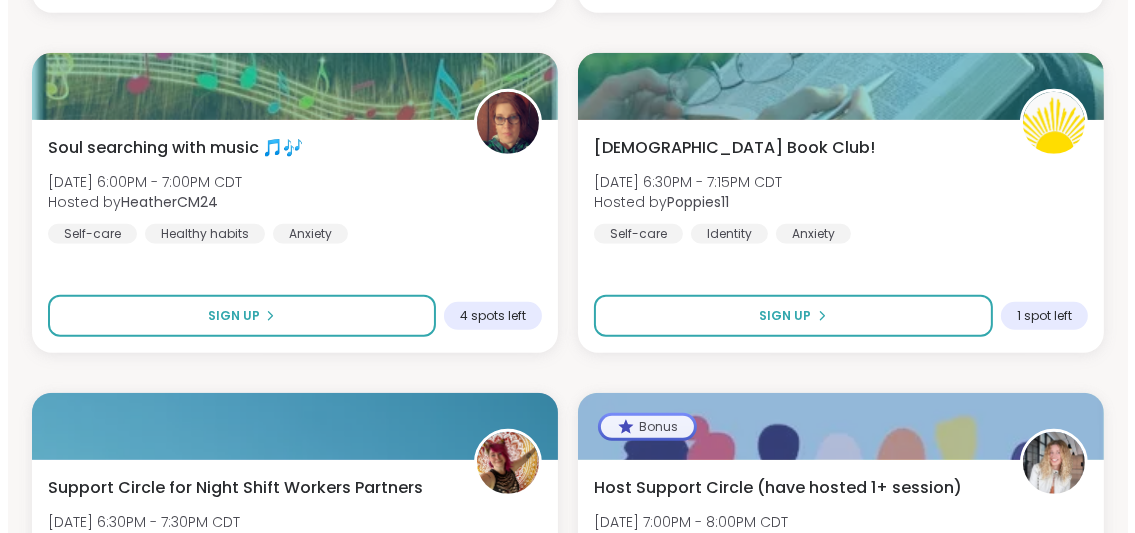 scroll, scrollTop: 1164, scrollLeft: 0, axis: vertical 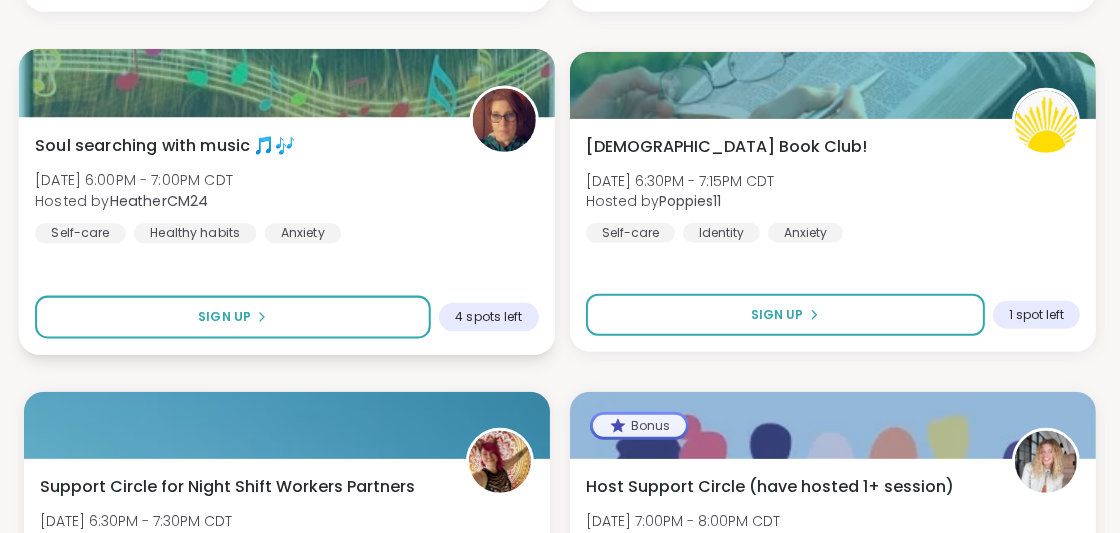 click on "Soul searching with music  🎵🎶 Thu, Jul 24 | 6:00PM - 7:00PM CDT Hosted by  HeatherCM24 Self-care Healthy habits Anxiety" at bounding box center [287, 188] 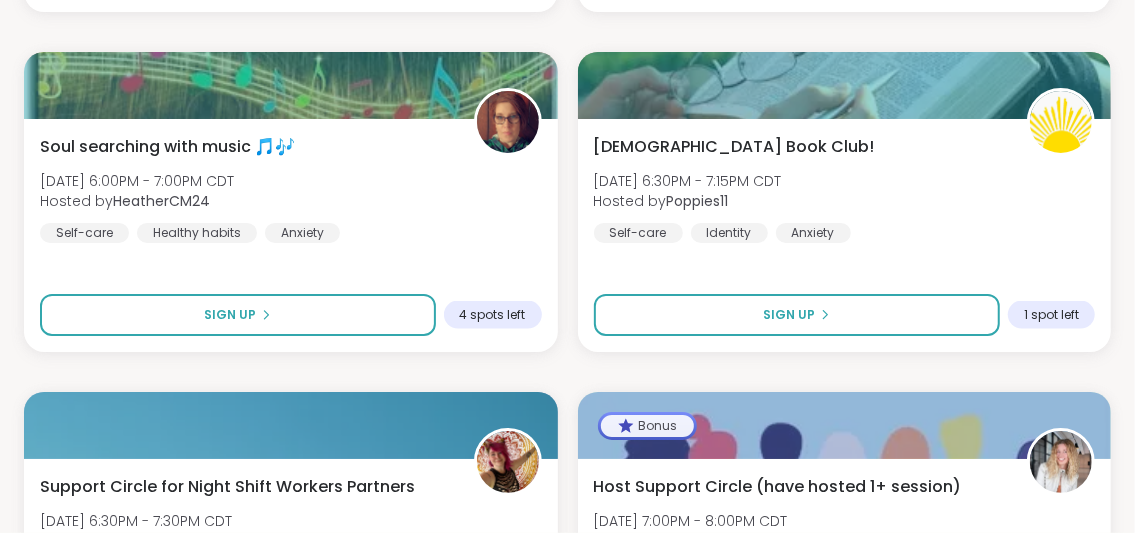 click on "Pro Session Healing Our Inner Child through IFS Thu, Jul 24 | 5:00PM - 6:00PM CDT Hosted by  themodernmystic222 Healing Childhood trauma Family SESSION LIVE R New Host! 🎉 Gay Straight Alliance safe space (GSA) Thu, Jul 24 | 5:00PM - 6:00PM CDT Hosted by  Rafael45 Depression Identity Gender identity + 3  more topic s SESSION LIVE Animal Game Night! Happy Little Dinosaurs Thu, Jul 24 | 5:30PM - 7:00PM CDT Hosted by  QueenOfTheNight Good company Stress management Loneliness + 3  more topic s Session Full Full Thursday Chat: Depression/Life Challenges Thu, Jul 24 | 6:00PM - 7:00PM CDT Hosted by  Lori246 Anxiety Depression Life events + 3  more topic s Session Full Full Soul searching with music  🎵🎶 Thu, Jul 24 | 6:00PM - 7:00PM CDT Hosted by  HeatherCM24 Self-care Healthy habits Anxiety Sign Up 4 spots left Biblical Book Club! Thu, Jul 24 | 6:30PM - 7:15PM CDT Hosted by  Poppies11 Self-care Identity Anxiety Sign Up 1 spot left Support Circle for Night Shift Workers Partners Hosted by  Healing Growth" at bounding box center [567, 2412] 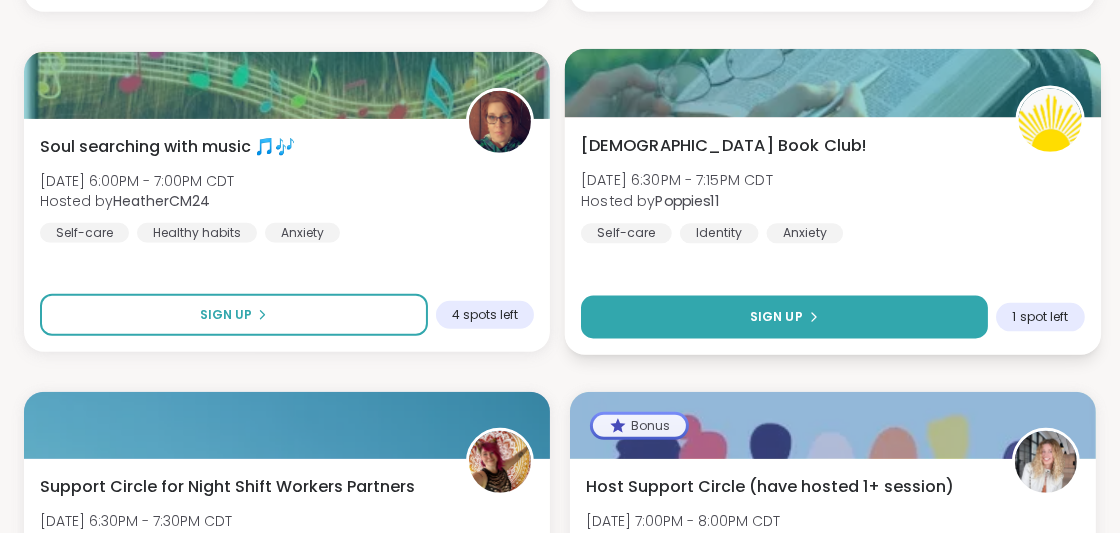 click on "Sign Up" at bounding box center [776, 317] 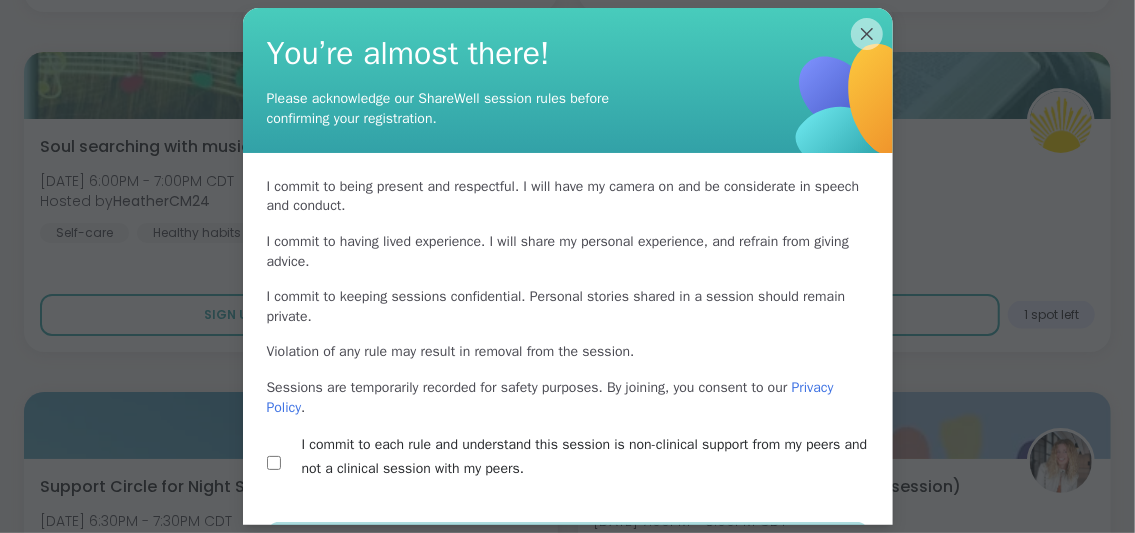 scroll, scrollTop: 170, scrollLeft: 0, axis: vertical 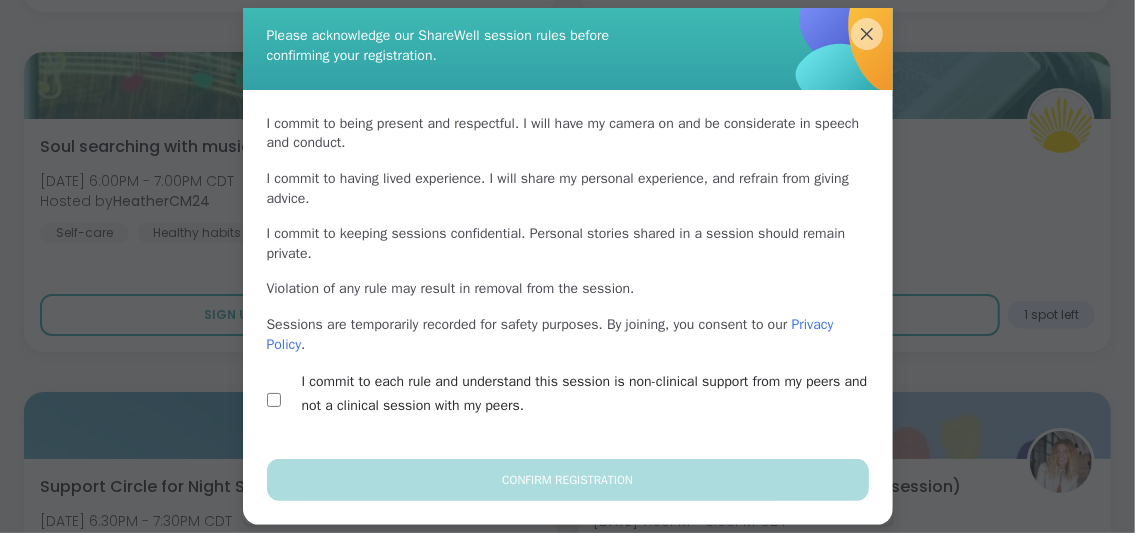 click on "I commit to being present and respectful . I will have my camera on and be considerate in speech and conduct. I commit to having lived experience . I will share my personal experience, and refrain from giving advice. I commit to keeping sessions confidential . Personal stories shared in a session should remain private. Violation of any rule may result in removal from the session. Sessions are temporarily recorded for safety purposes. By joining, you consent to our   Privacy Policy . I commit to each rule and understand this session is non-clinical support from my peers and not a clinical session with my peers." at bounding box center (568, 274) 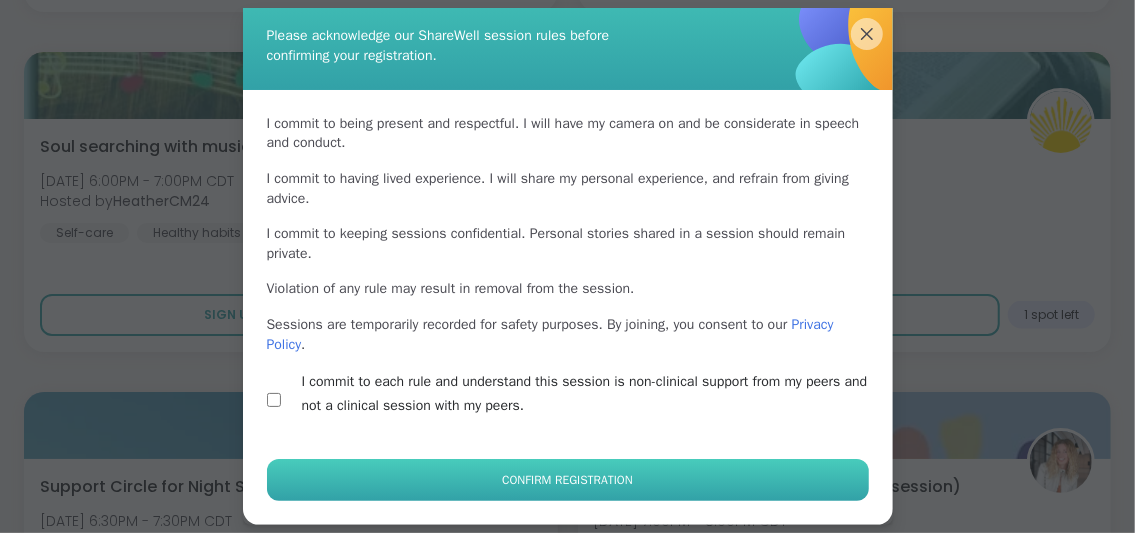 click on "Confirm Registration" at bounding box center (568, 480) 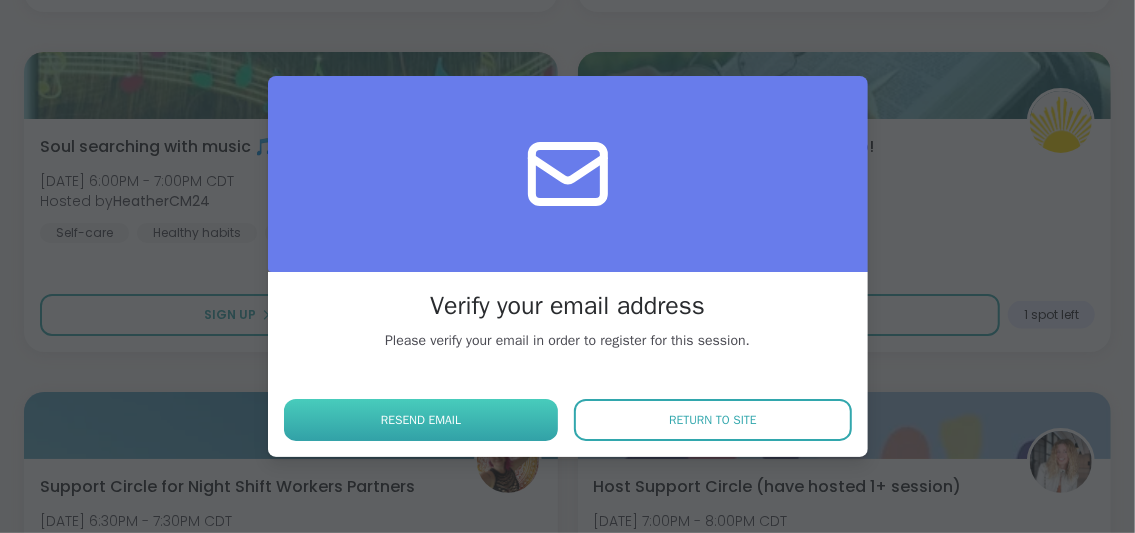click on "Resend email" at bounding box center (421, 420) 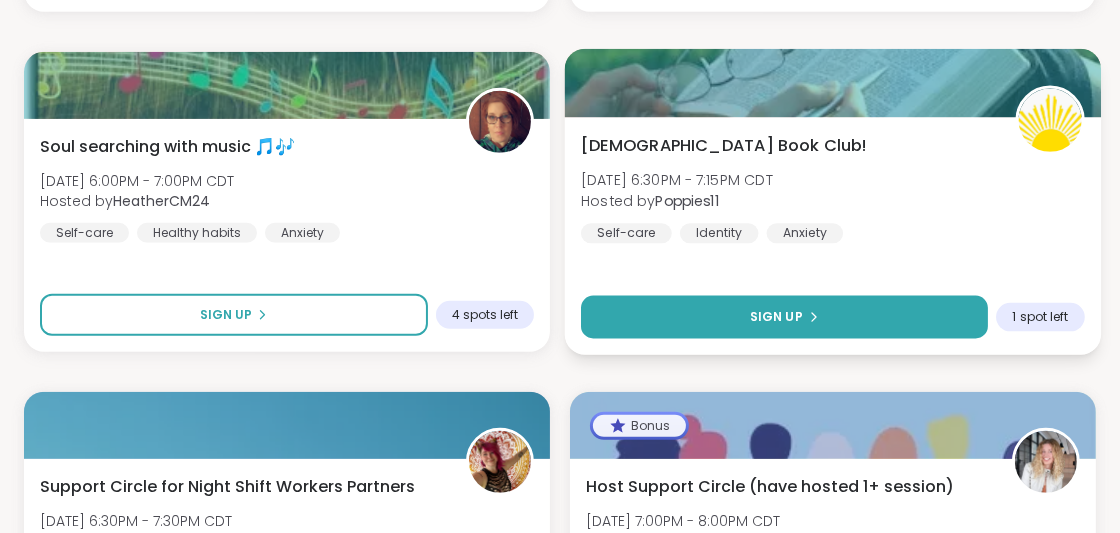 click on "Sign Up" at bounding box center (784, 317) 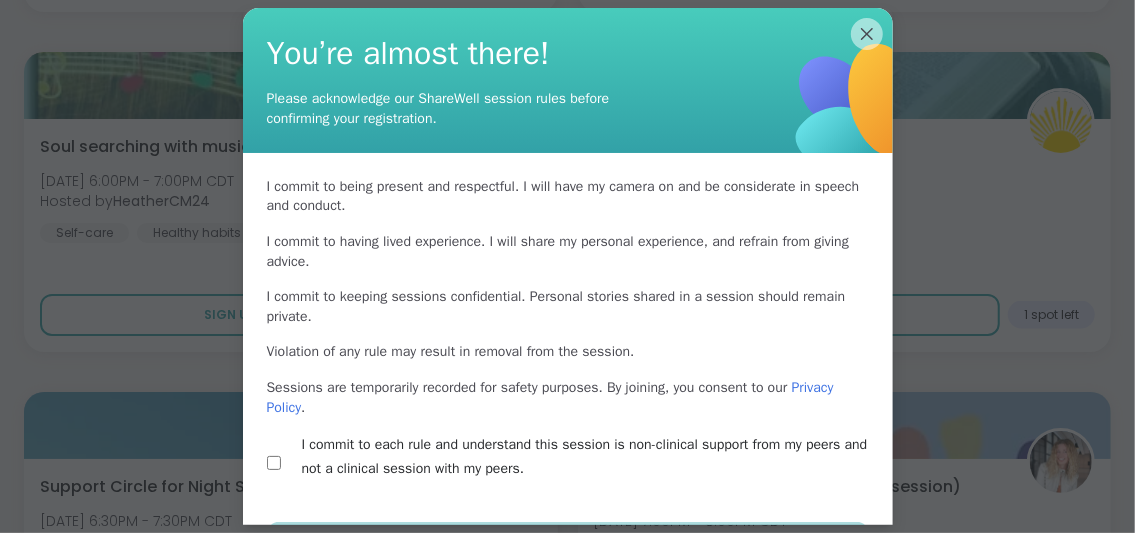 scroll, scrollTop: 170, scrollLeft: 0, axis: vertical 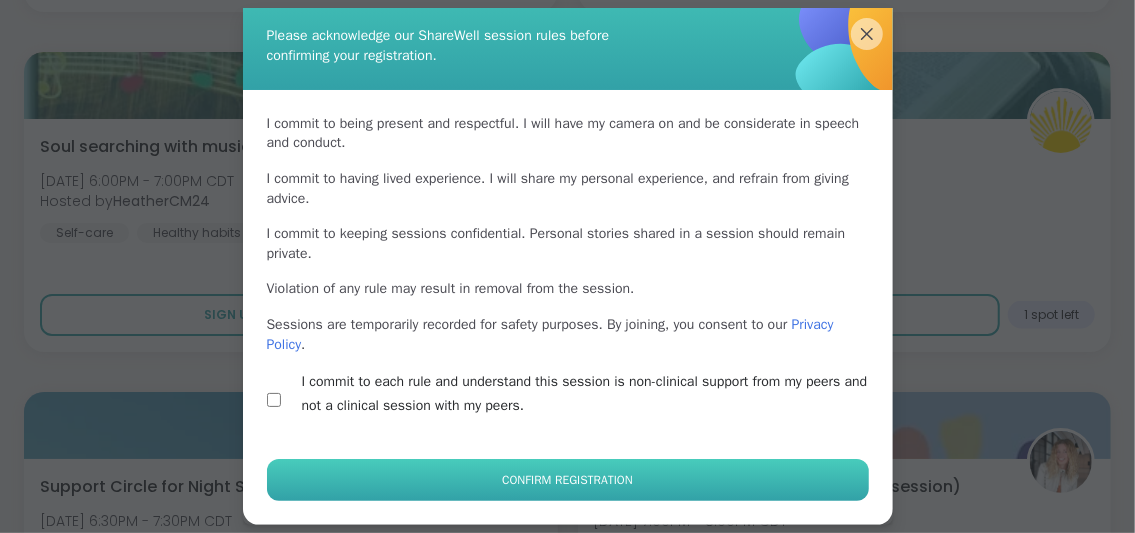 click on "Confirm Registration" at bounding box center [568, 480] 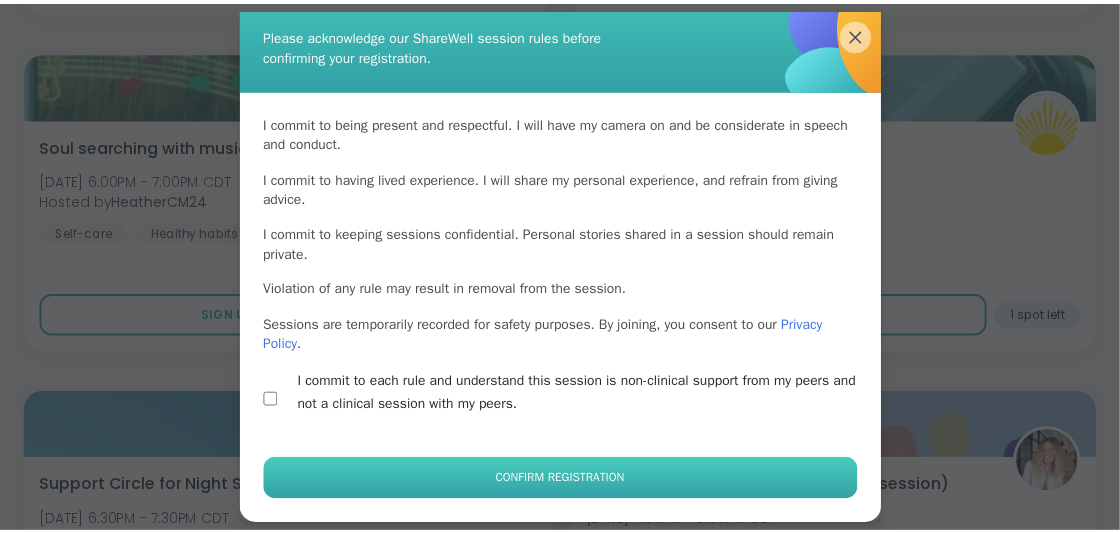 scroll, scrollTop: 153, scrollLeft: 0, axis: vertical 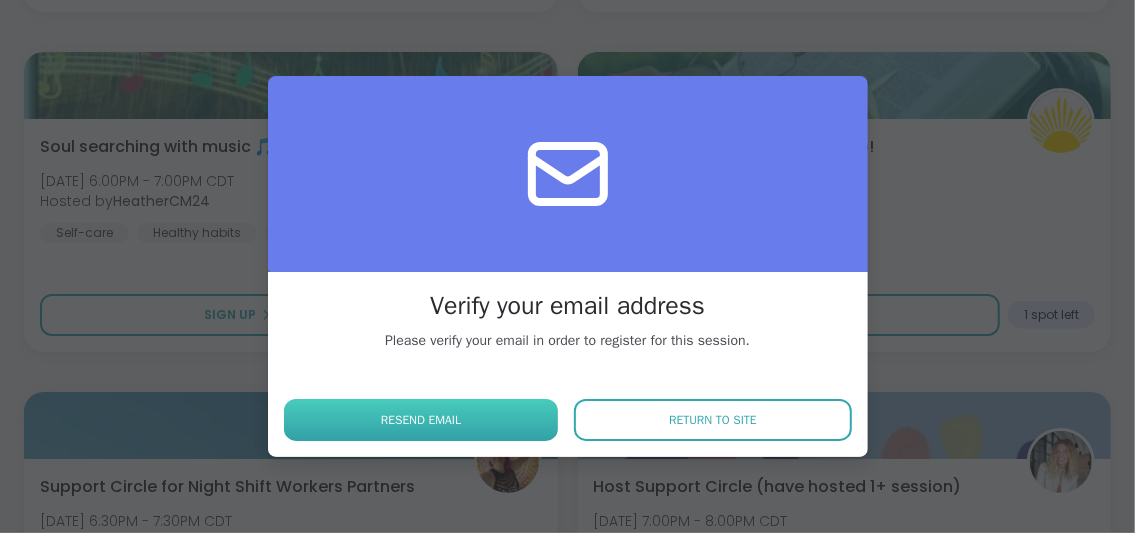 click on "Resend email" at bounding box center [421, 420] 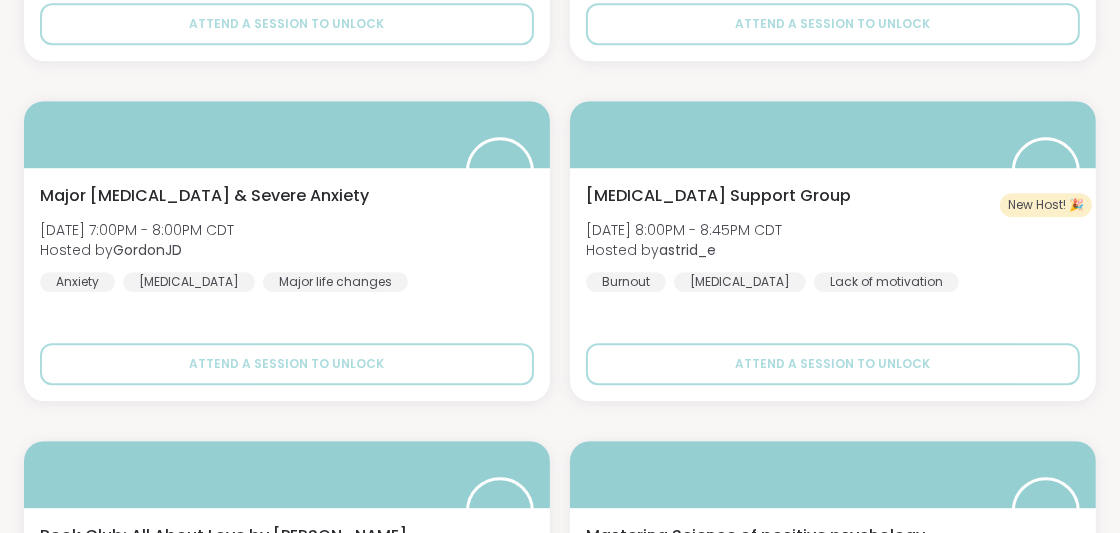 scroll, scrollTop: 5197, scrollLeft: 0, axis: vertical 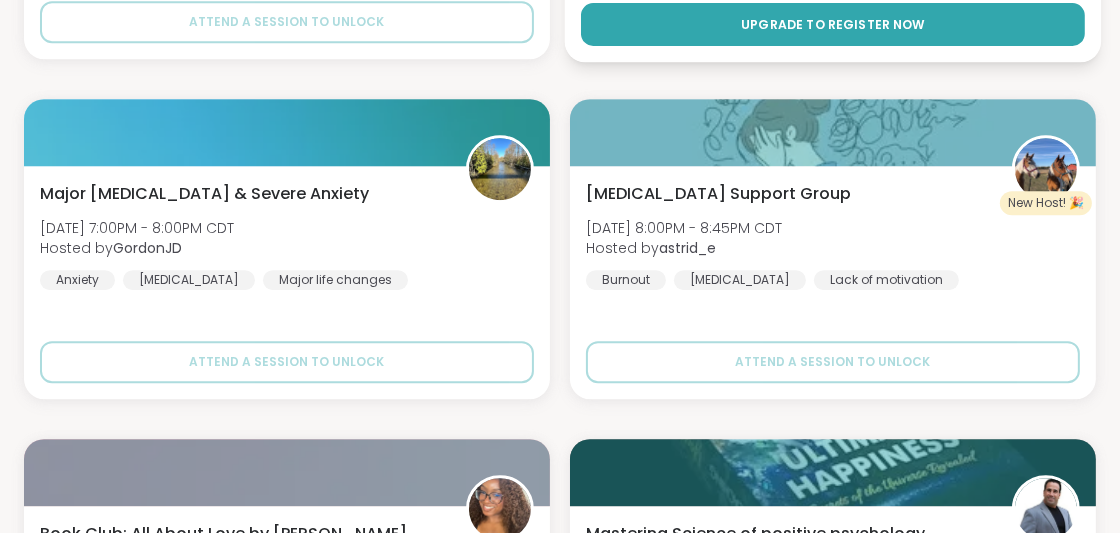 click on "Upgrade to register now" at bounding box center (833, 24) 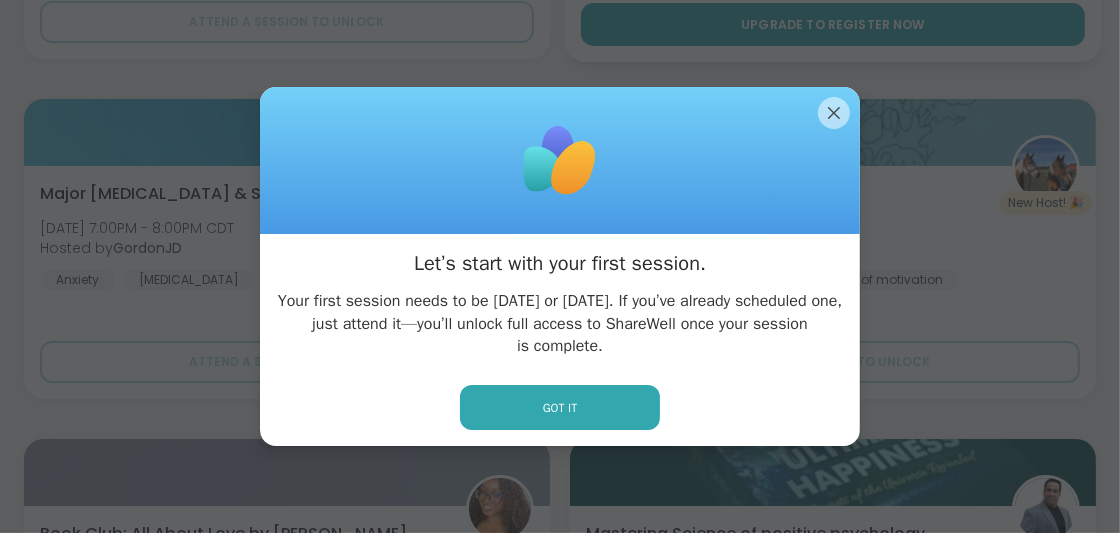 scroll, scrollTop: 5196, scrollLeft: 0, axis: vertical 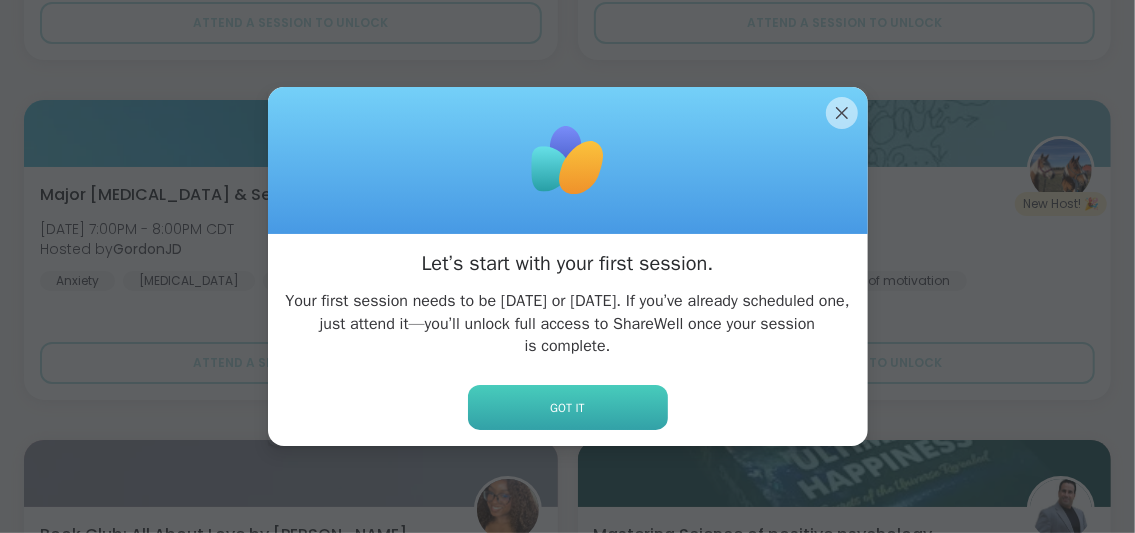 click on "Got it" at bounding box center (567, 408) 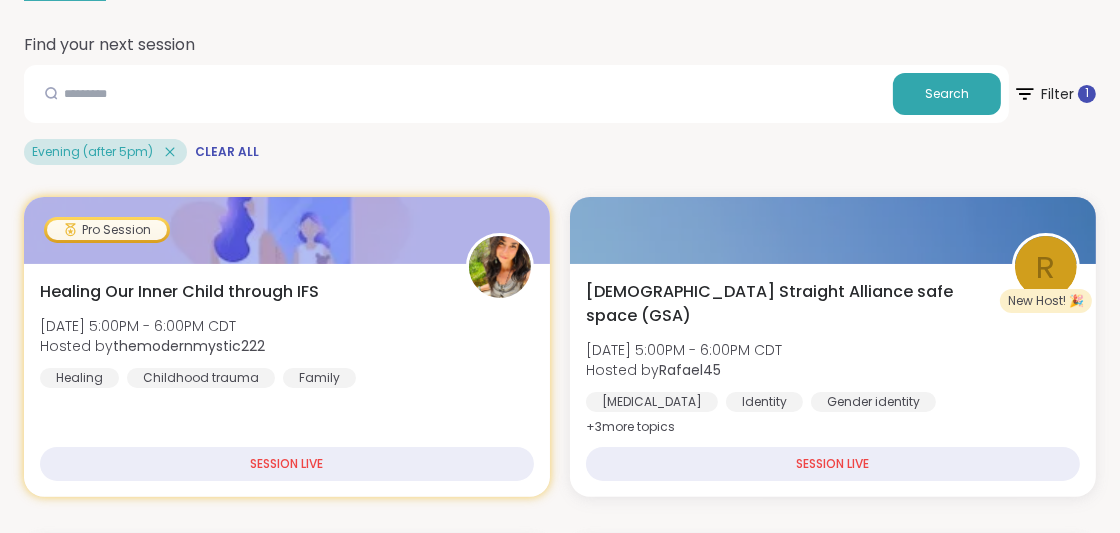 scroll, scrollTop: 0, scrollLeft: 0, axis: both 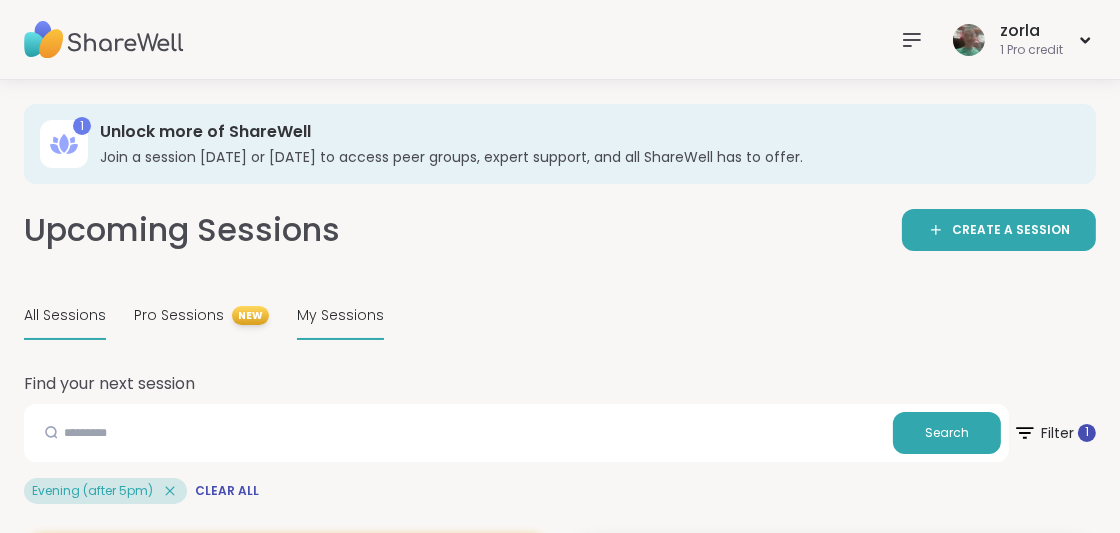 click on "My Sessions" at bounding box center (340, 315) 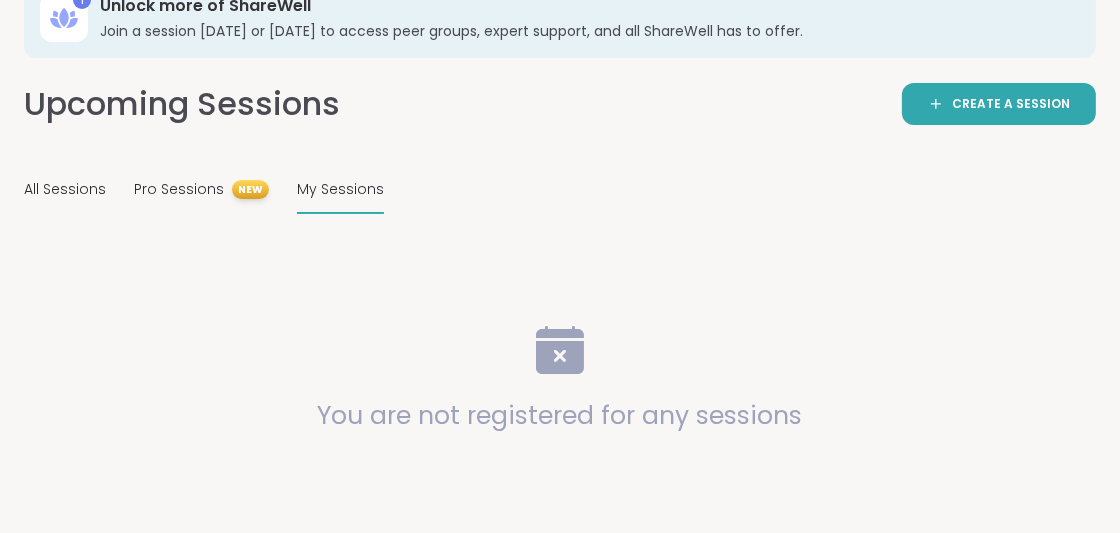 scroll, scrollTop: 222, scrollLeft: 0, axis: vertical 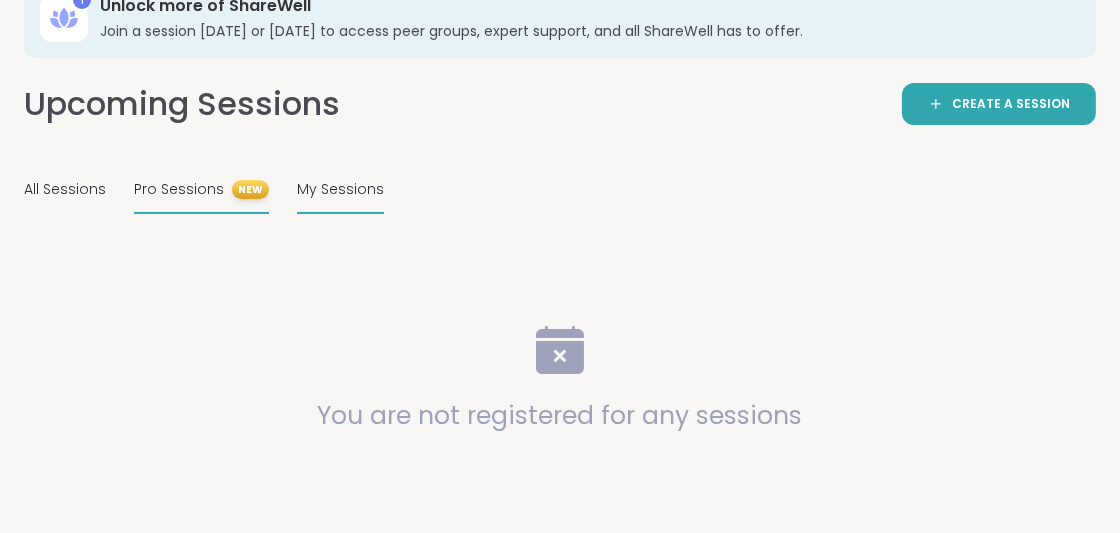 click on "Pro Sessions" at bounding box center [179, 189] 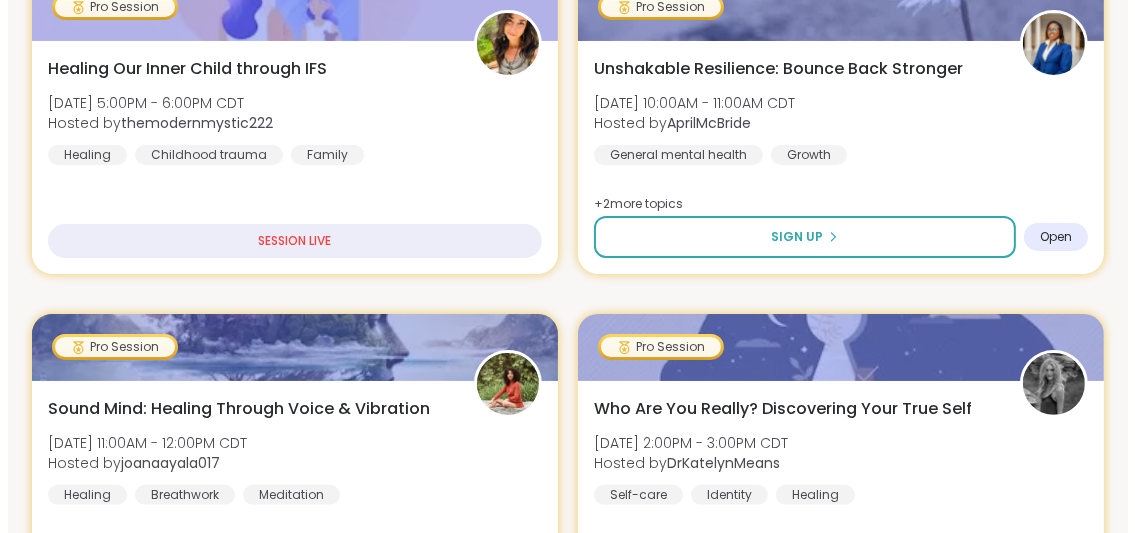 scroll, scrollTop: 447, scrollLeft: 0, axis: vertical 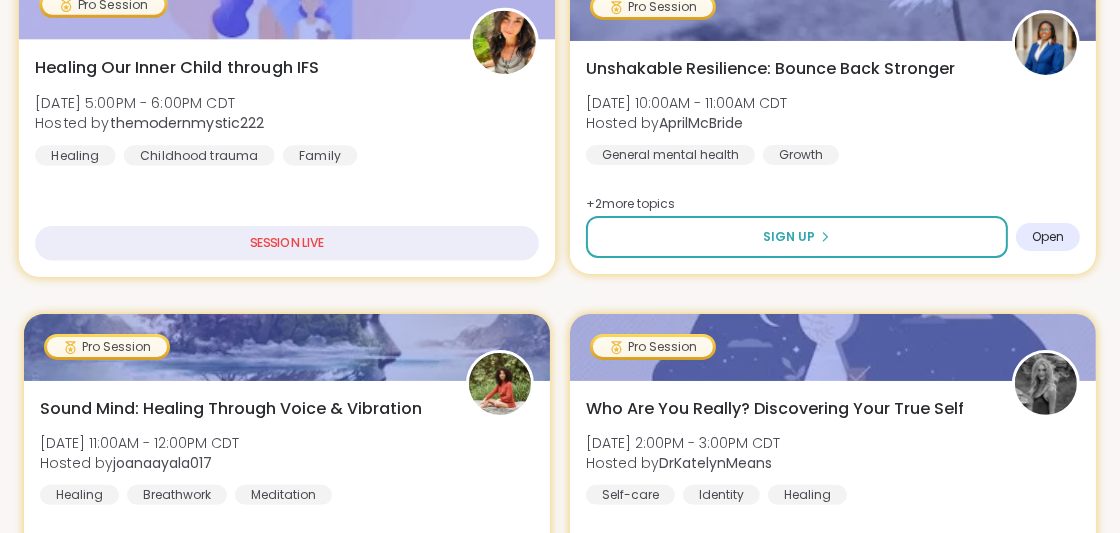 click on "SESSION LIVE" at bounding box center [287, 243] 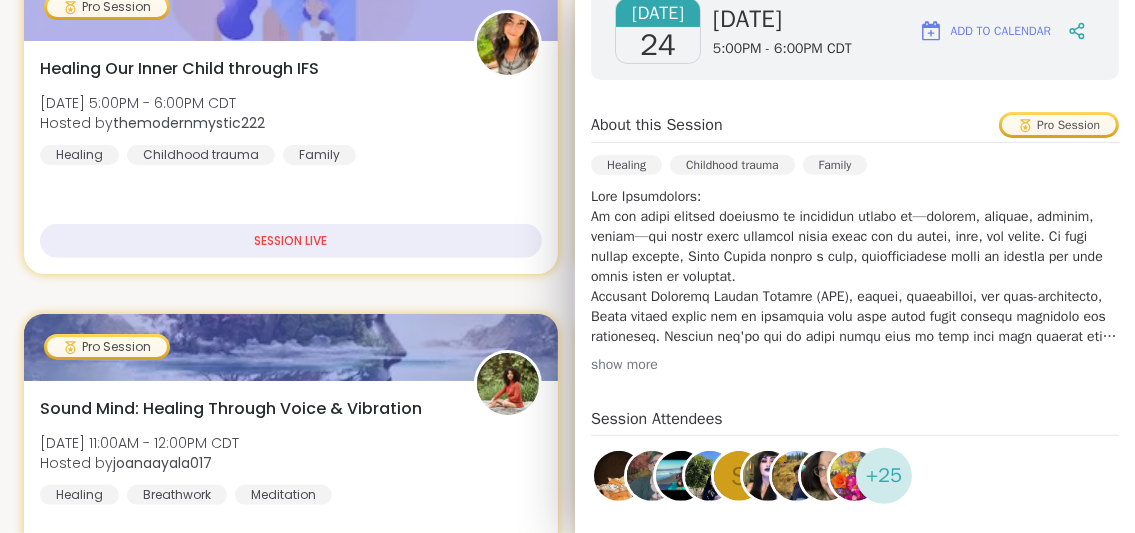 scroll, scrollTop: 306, scrollLeft: 0, axis: vertical 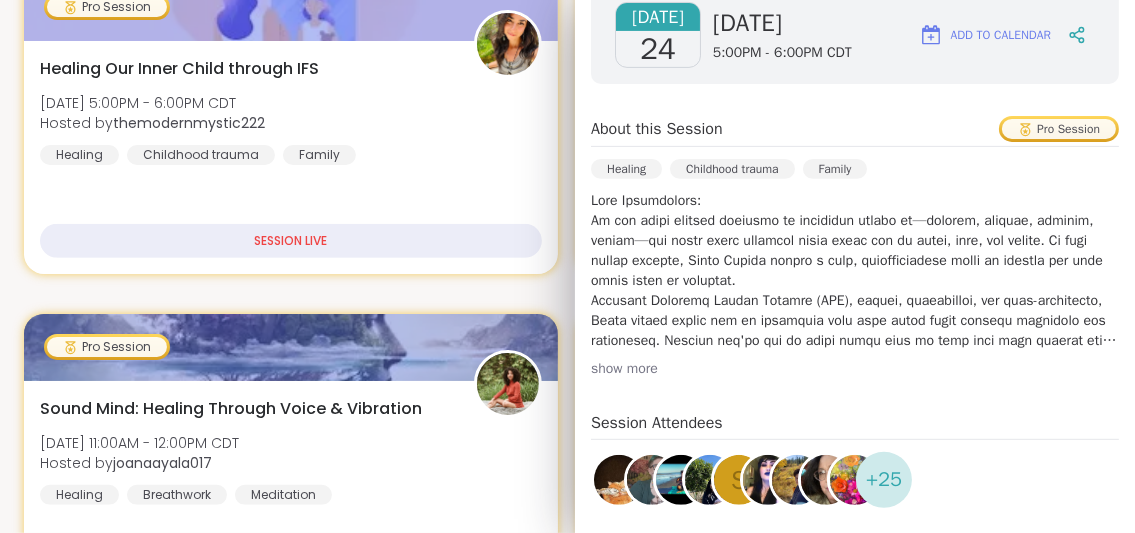 click on "Pro Session" at bounding box center [1059, 129] 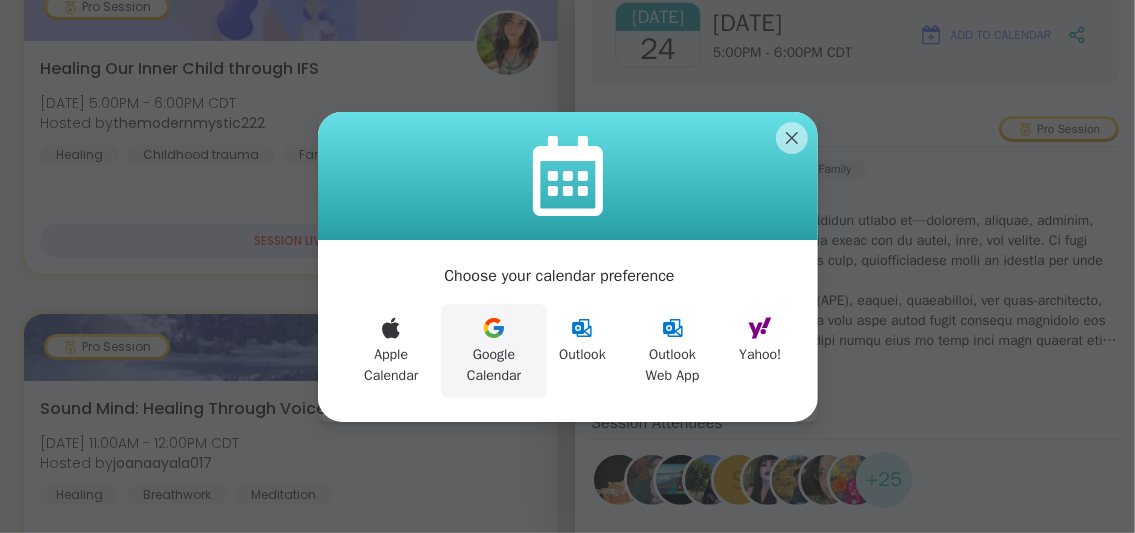 click on "Google Calendar" at bounding box center (494, 351) 